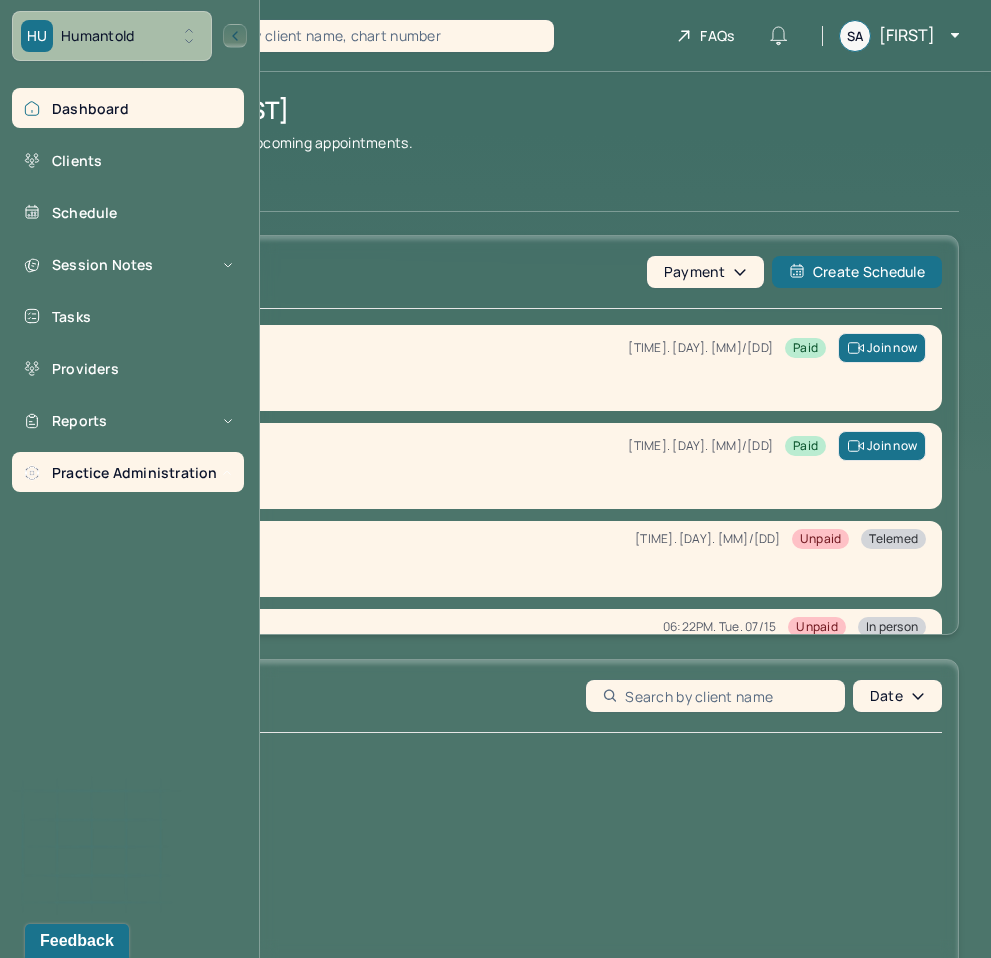 scroll, scrollTop: 0, scrollLeft: 0, axis: both 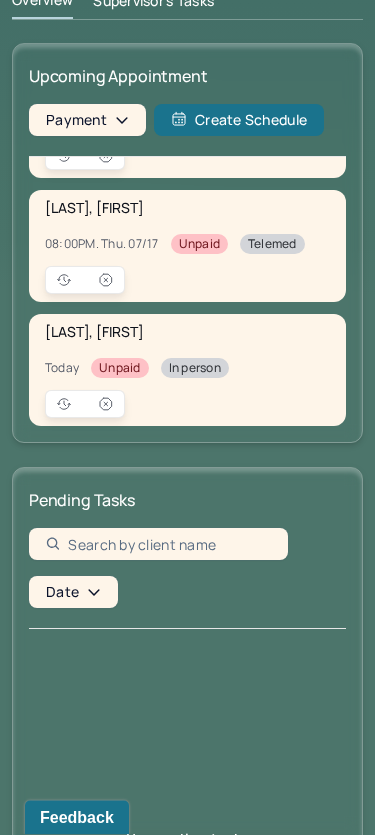 click on "[LAST], [FIRST] Today Unpaid In person" at bounding box center (187, 371) 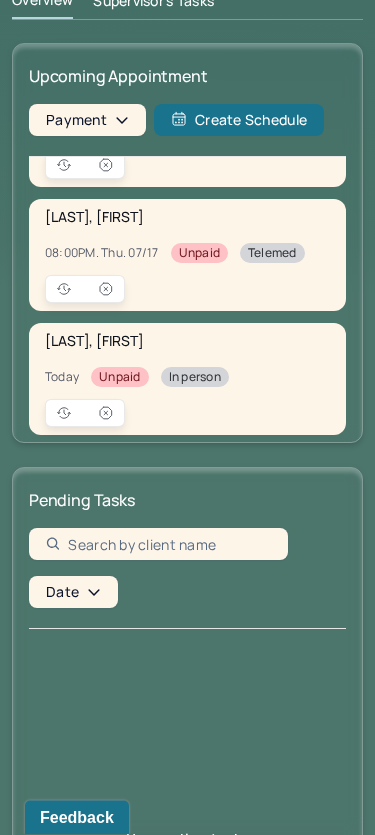 scroll, scrollTop: 1229, scrollLeft: 0, axis: vertical 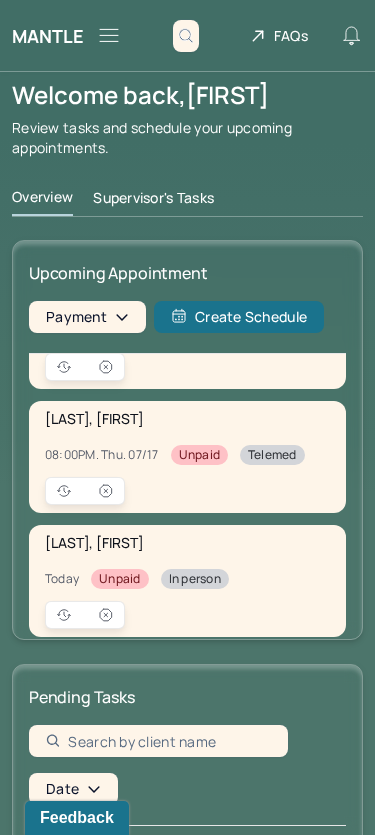 click 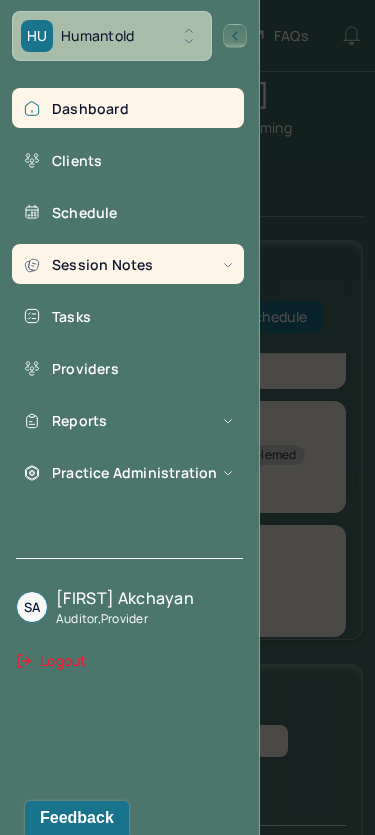 click on "Session Notes" at bounding box center (128, 264) 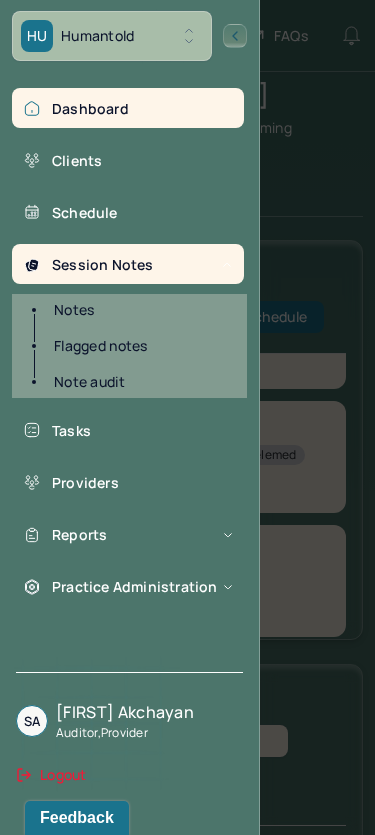 click on "Notes" at bounding box center [139, 310] 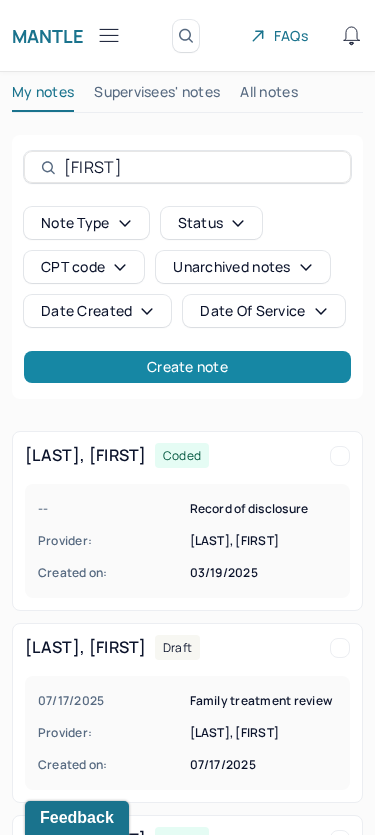 click on "Create note" at bounding box center [187, 367] 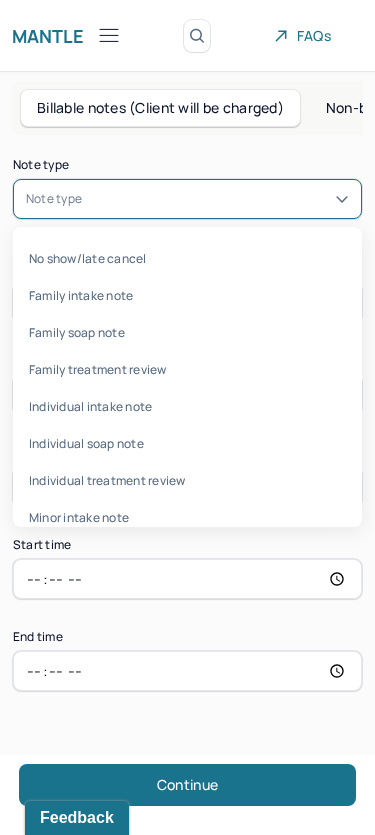 click at bounding box center [217, 199] 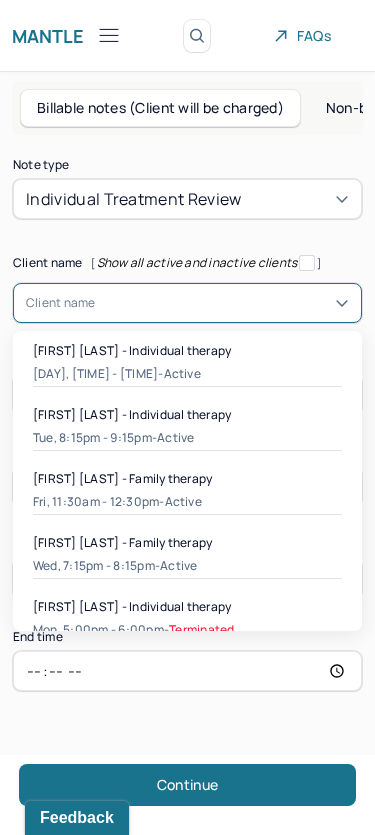 click on "Client name" at bounding box center [187, 303] 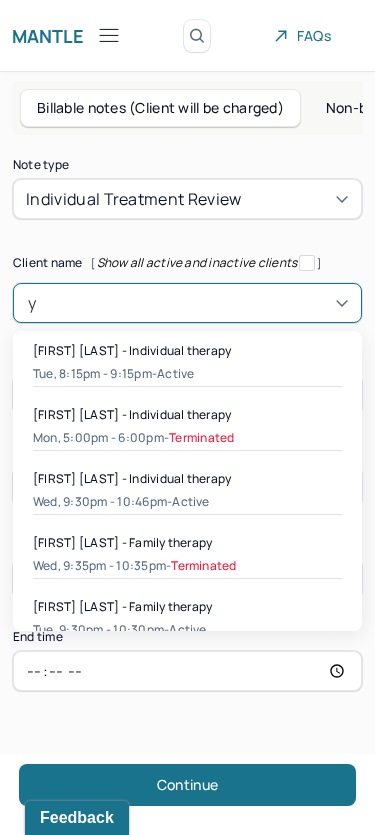 type on "yo" 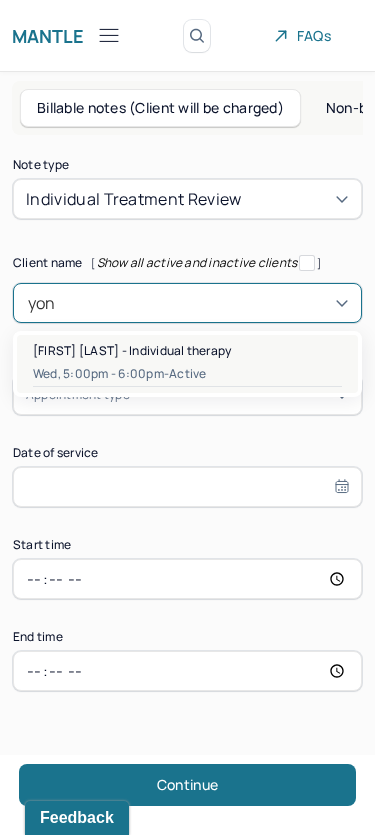 click on "Wed, 5:00pm - 6:00pm  -  active" at bounding box center [187, 374] 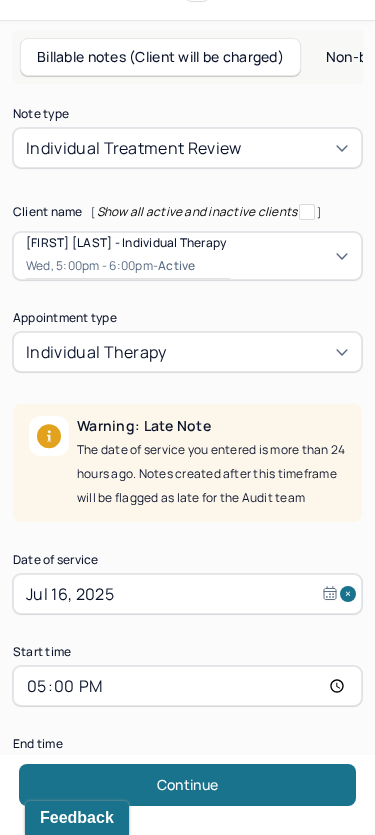 scroll, scrollTop: 91, scrollLeft: 0, axis: vertical 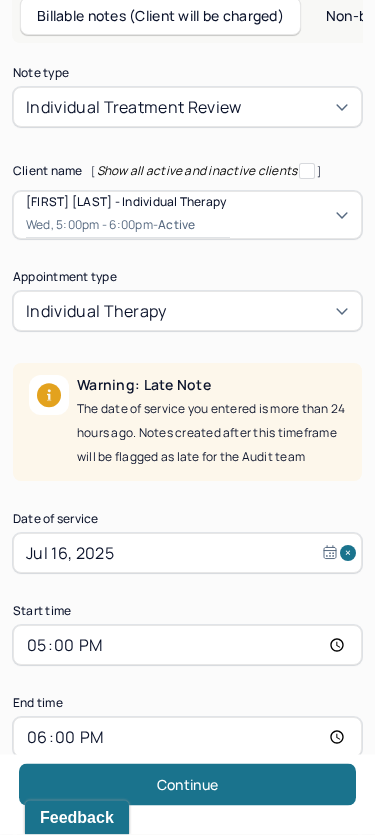 select on "6" 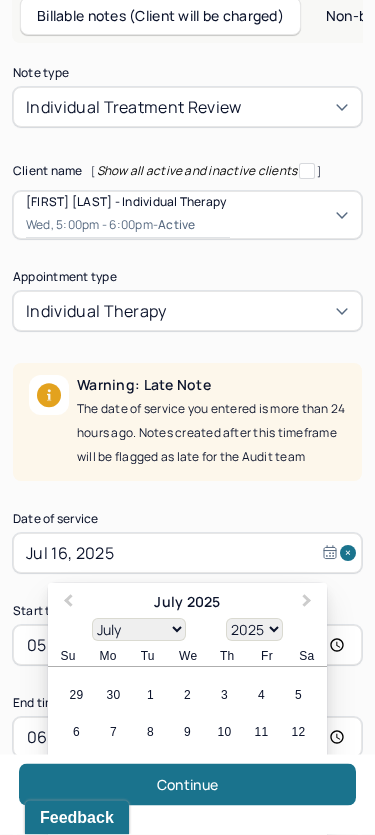 click on "Jul 16, 2025" at bounding box center [187, 554] 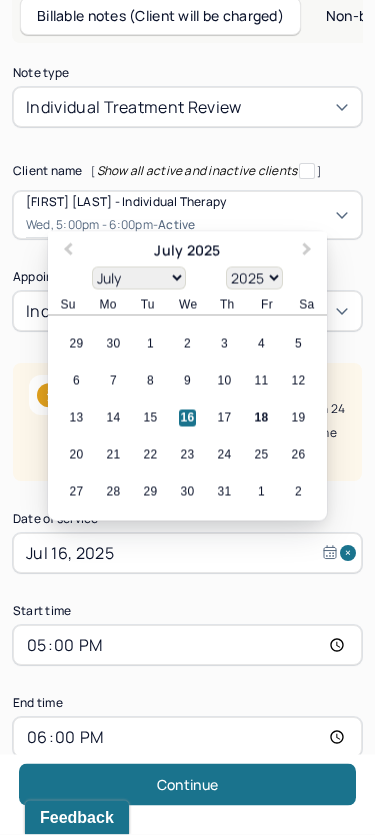 click on "18" at bounding box center (261, 419) 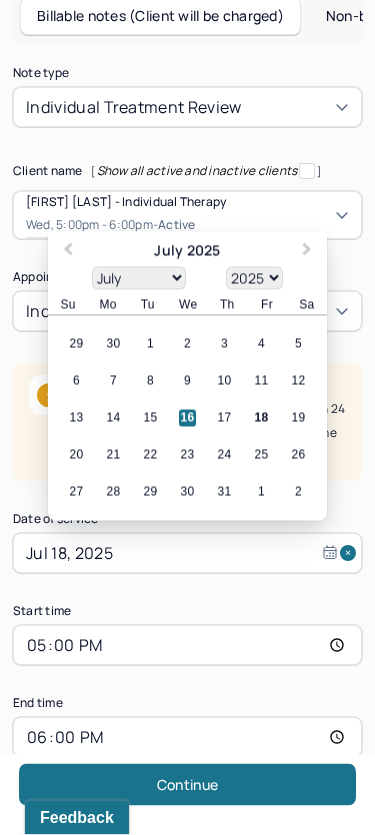 scroll, scrollTop: 43, scrollLeft: 0, axis: vertical 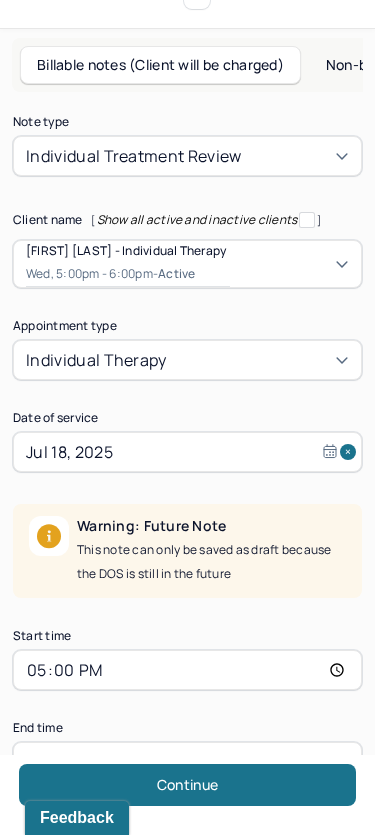 click on "17:00" at bounding box center [187, 670] 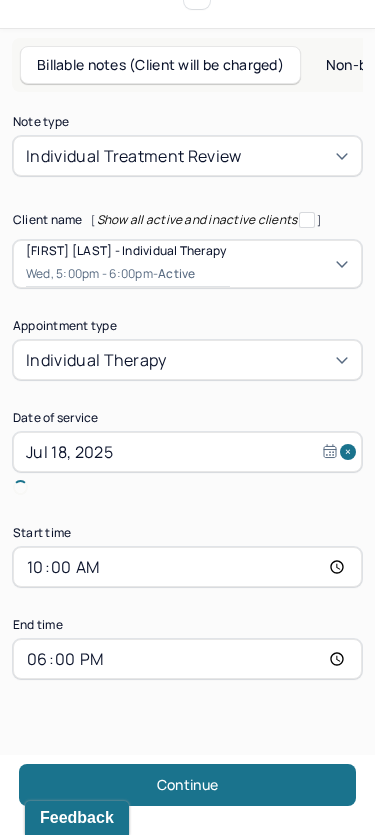 scroll, scrollTop: 0, scrollLeft: 0, axis: both 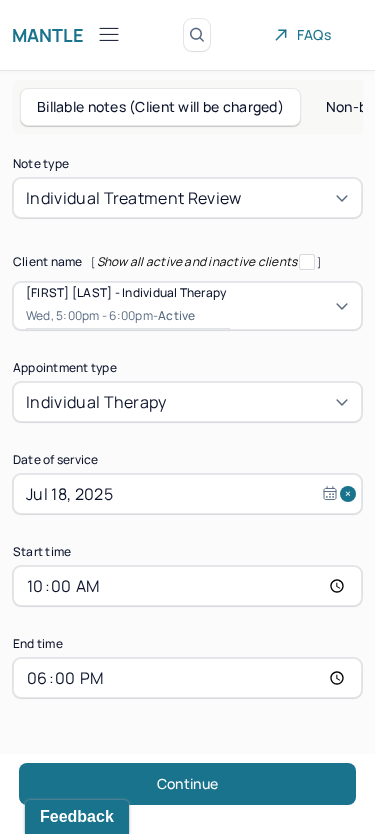 type on "11:00" 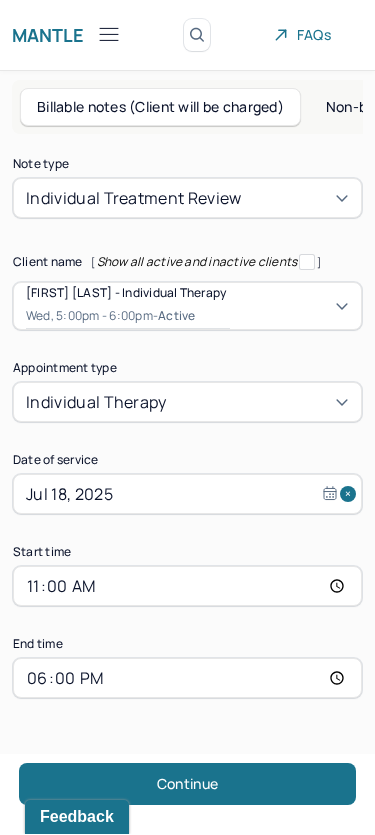 click on "18:00" at bounding box center [187, 679] 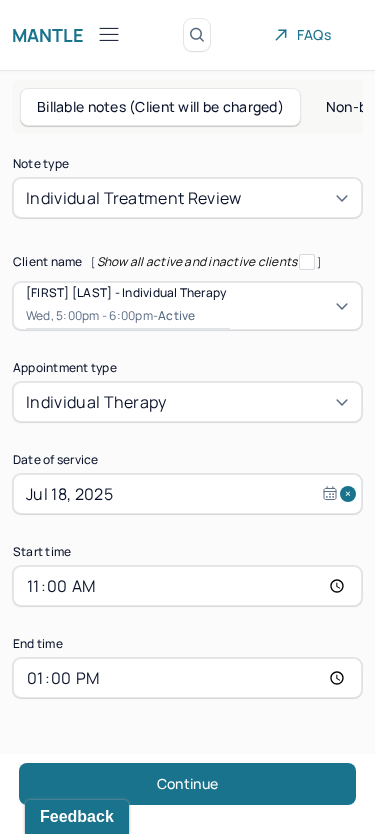 type on "12:00" 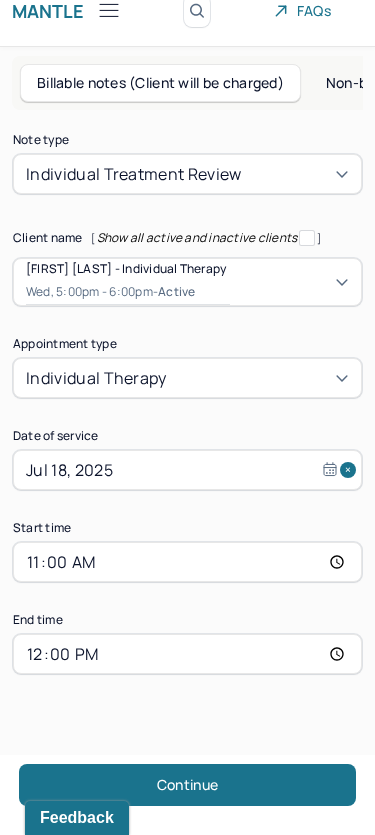 scroll, scrollTop: 34, scrollLeft: 0, axis: vertical 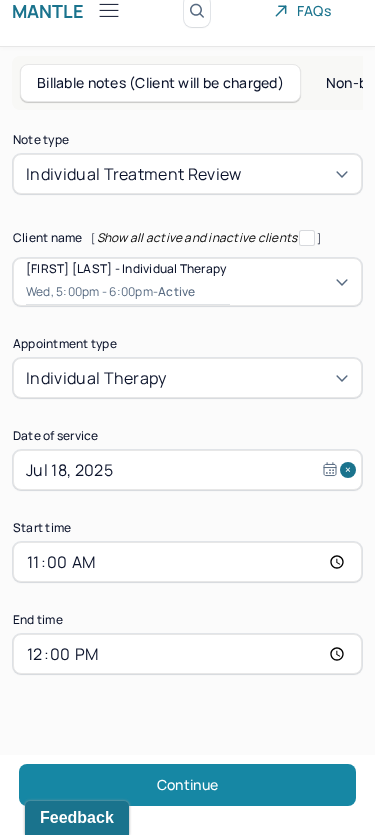 click on "Continue" at bounding box center (187, 785) 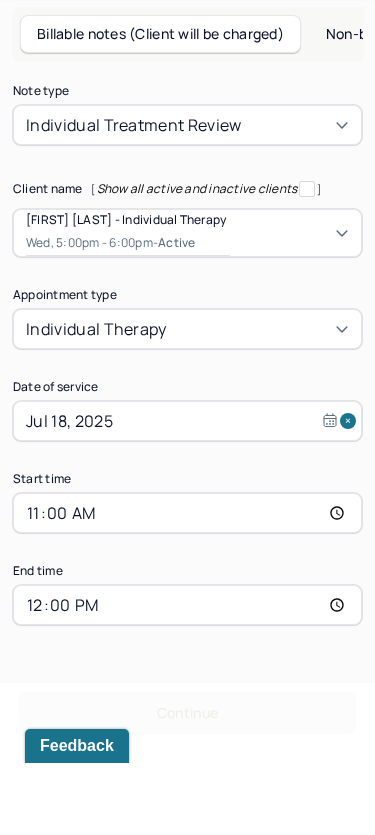 scroll, scrollTop: 0, scrollLeft: 0, axis: both 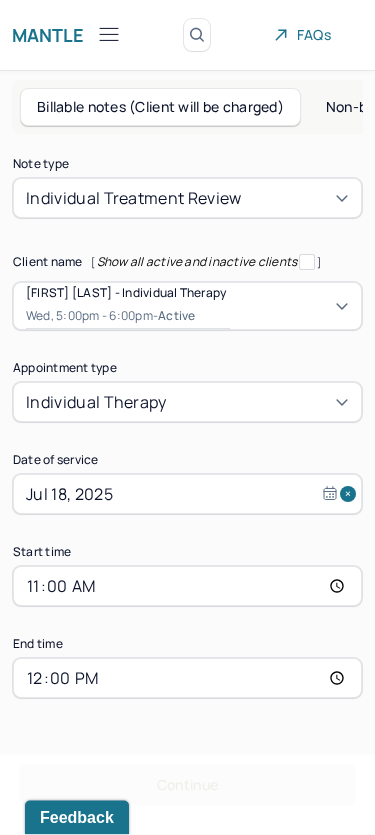 click on "Billable notes (Client will be charged)     Non-billable notes (Client will not be charged)   Note type Individual treatment review Client name [ Show all active and inactive clients ] Yonatan Sallmander - Individual therapy Wed, 5:00pm - 6:00pm  -  active Supervisee name Steve Akchayan Appointment type individual therapy Date of service Jul 18, 2025 Start time 11:00 End time 12:00   Continue" at bounding box center (187, 466) 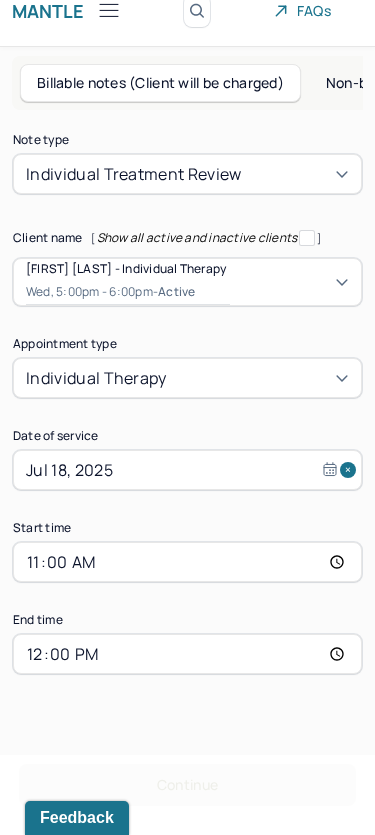 scroll, scrollTop: 0, scrollLeft: 0, axis: both 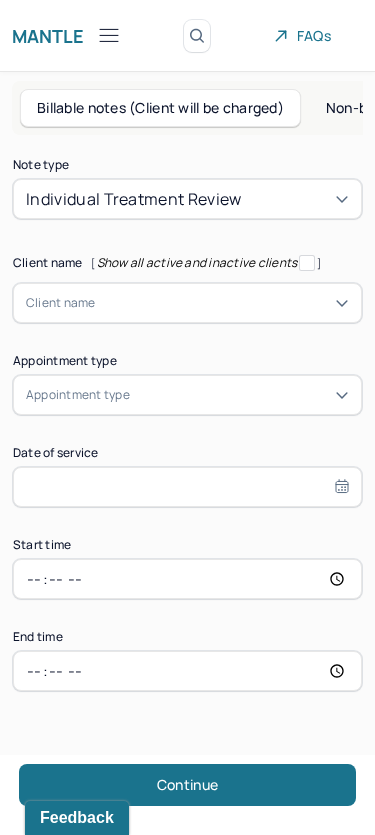 click 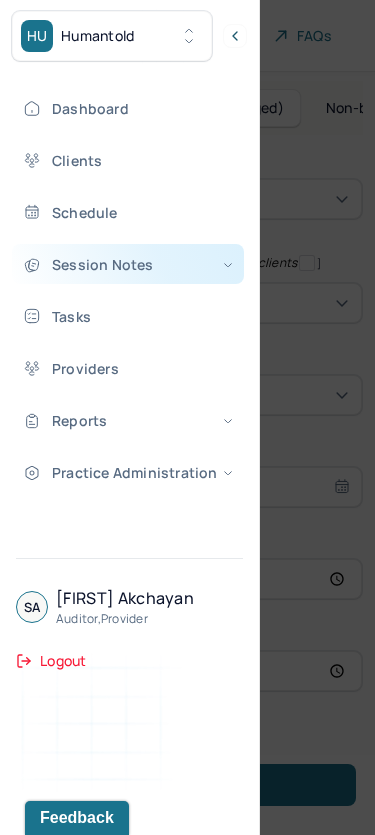 click on "Session Notes" at bounding box center [128, 264] 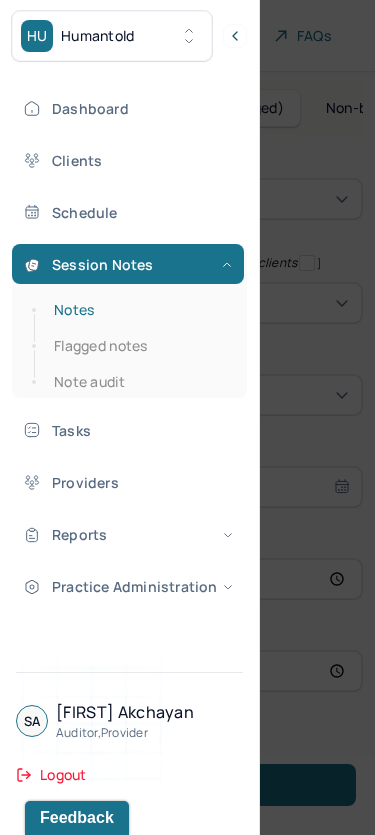 click on "Notes" at bounding box center (139, 310) 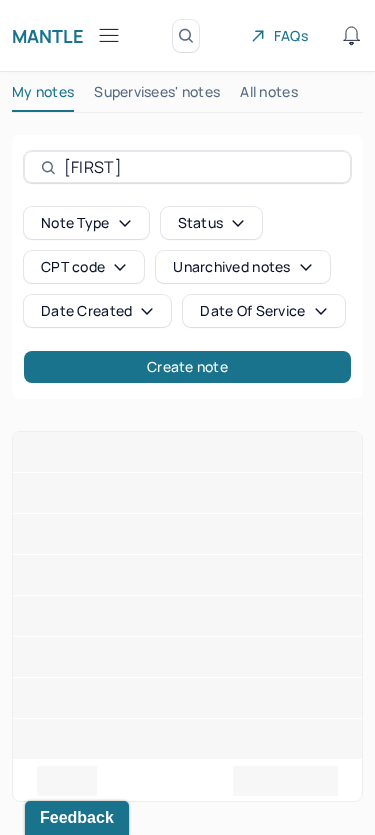 click on "Date Created" at bounding box center (97, 311) 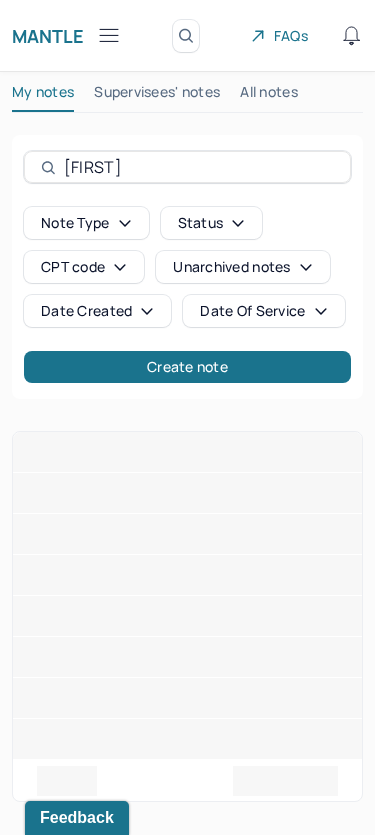 select on "6" 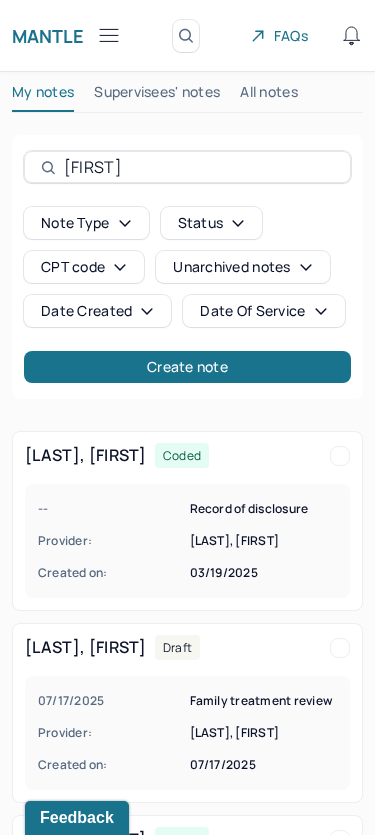 click on "Isa   Note type     Status     CPT code     Unarchived notes     Date Created     Date Of Service     Create note" at bounding box center [187, 267] 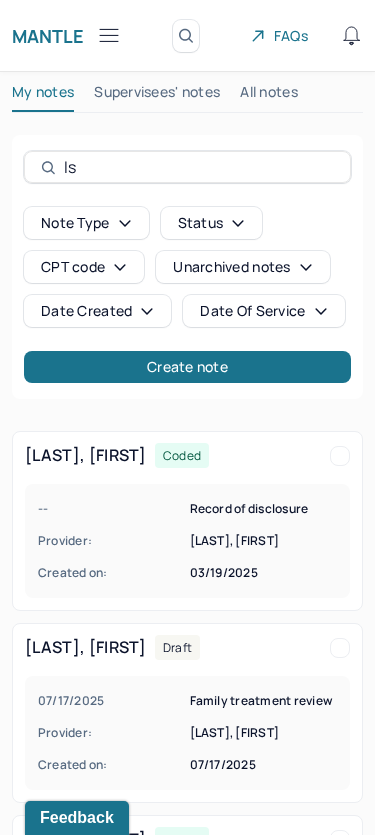 type on "I" 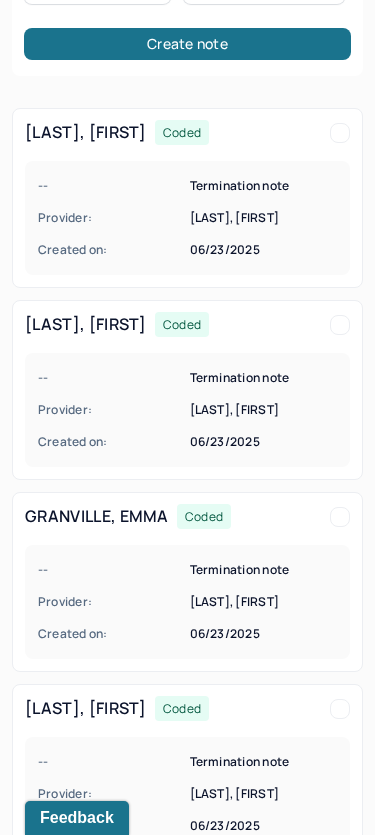 scroll, scrollTop: 0, scrollLeft: 0, axis: both 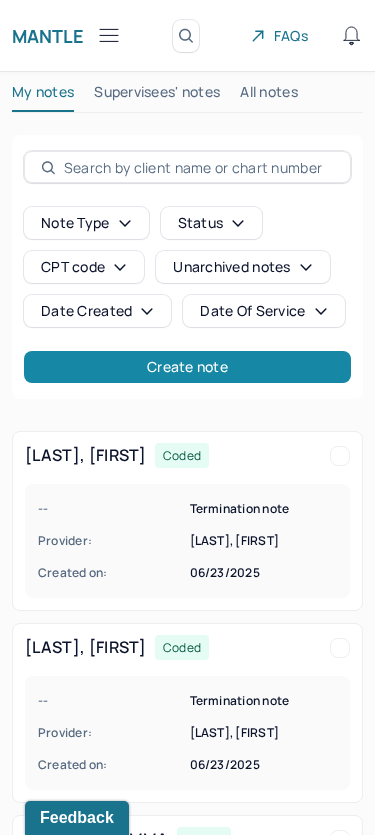 type 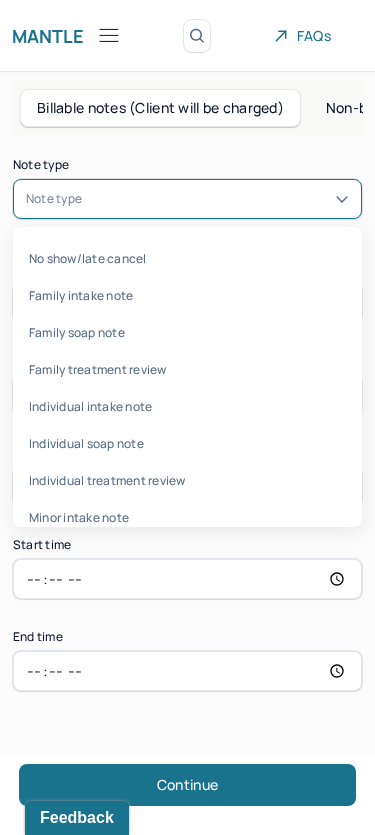 click at bounding box center [217, 199] 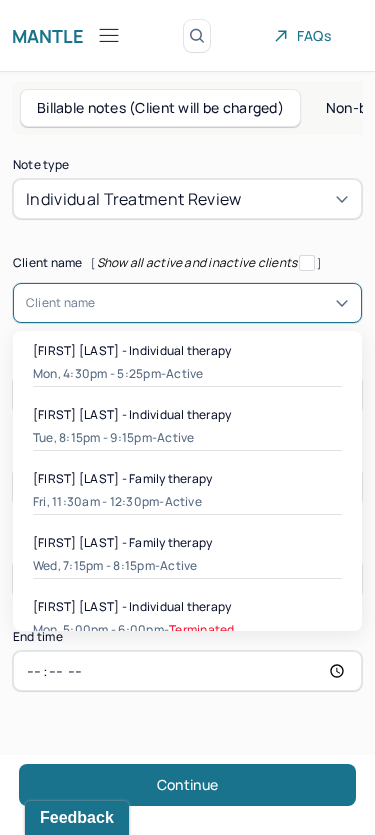 click on "Client name" at bounding box center [187, 303] 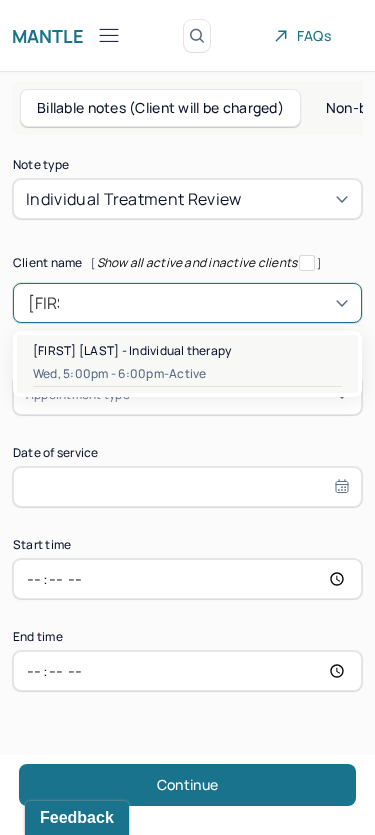click on "Wed, 5:00pm - 6:00pm  -  active" at bounding box center (187, 374) 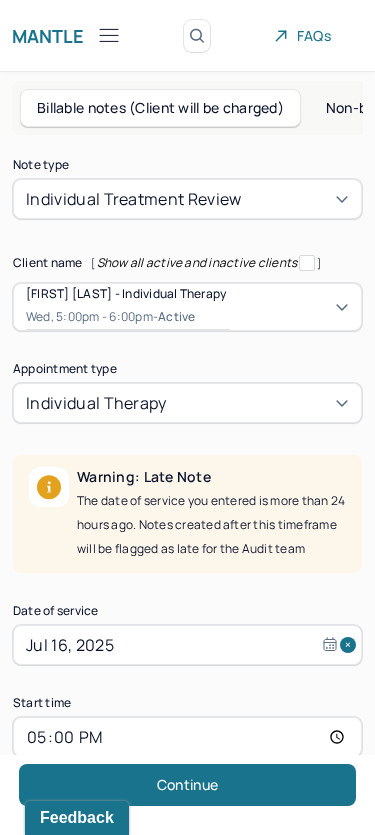 click on "Note type Individual treatment review Client name [ Show all active and inactive clients ] Yonatan Sallmander - Individual therapy Wed, 5:00pm - 6:00pm  -  active Supervisee name Steve Akchayan Appointment type individual therapy Warning: Late Note The date of service you entered is more than 24 hours ago. Notes created after this timeframe will be flagged as late for the Audit team Date of service Jul 16, 2025 Start time 17:00 End time 18:00   Continue" at bounding box center (187, 504) 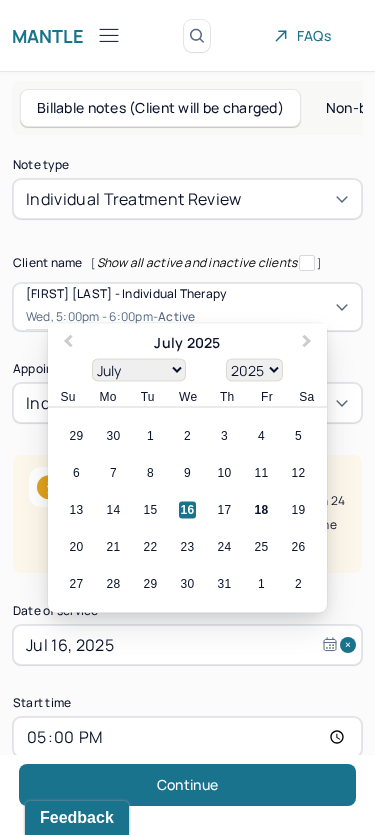 click on "Jul 16, 2025" at bounding box center (187, 645) 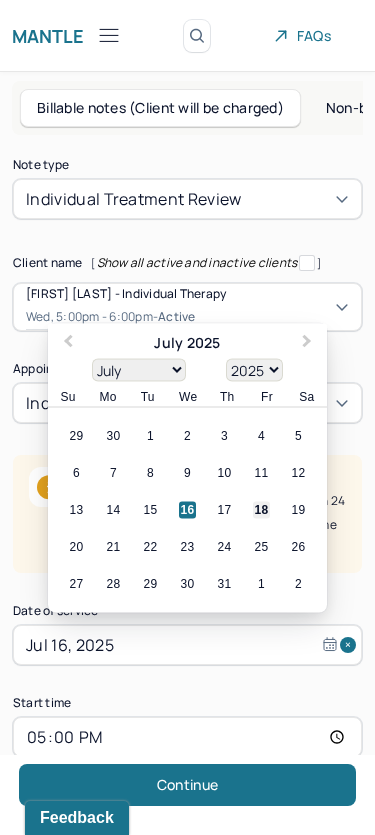 click on "18" at bounding box center [261, 510] 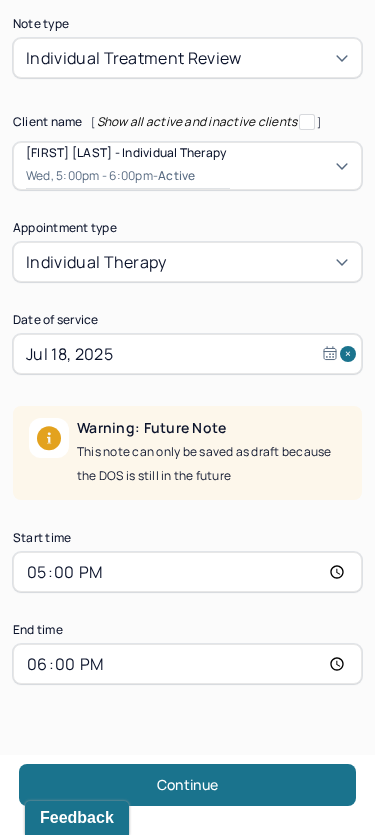 scroll, scrollTop: 151, scrollLeft: 0, axis: vertical 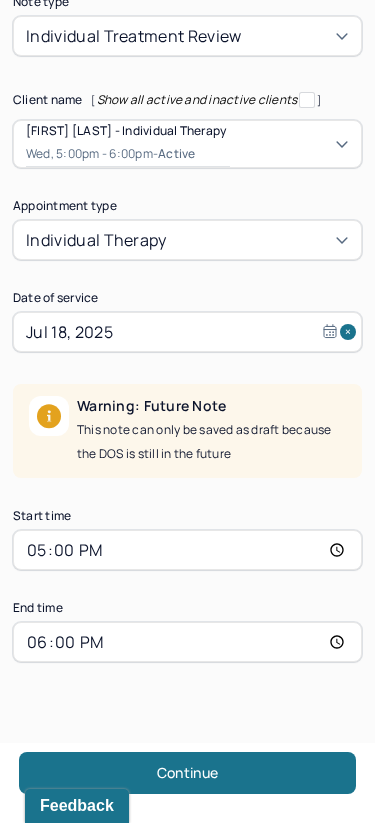 click on "17:00" at bounding box center (187, 562) 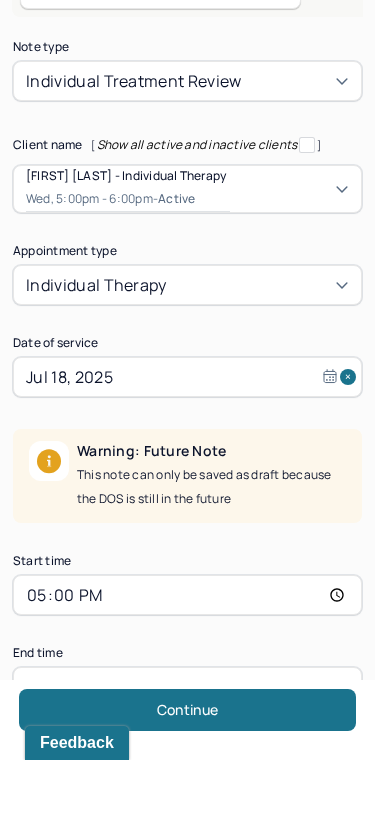 type on "11:00" 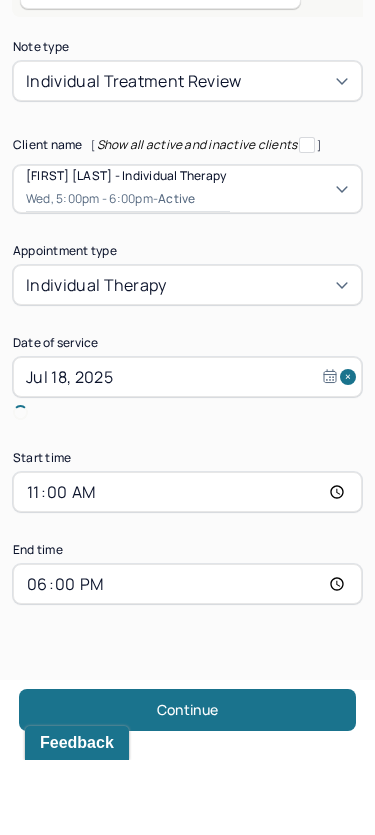 scroll, scrollTop: 0, scrollLeft: 0, axis: both 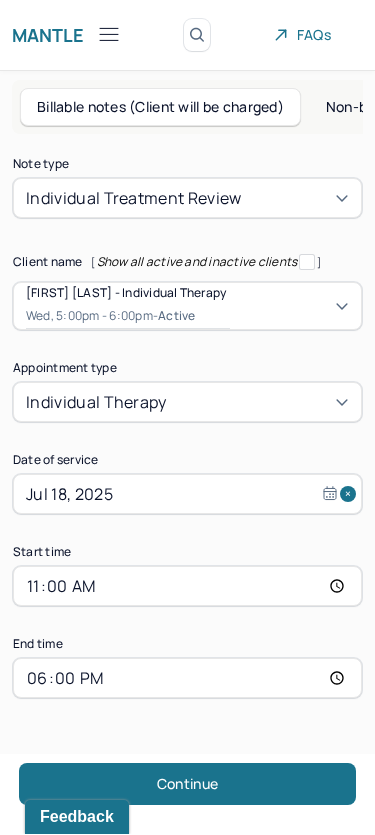 click on "18:00" at bounding box center (187, 679) 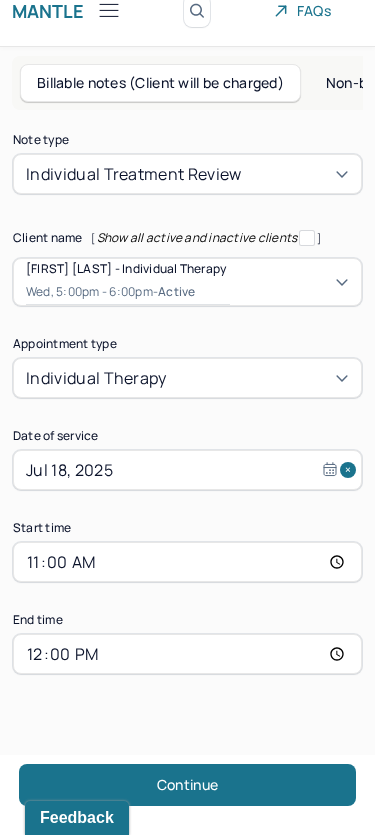 scroll, scrollTop: 34, scrollLeft: 0, axis: vertical 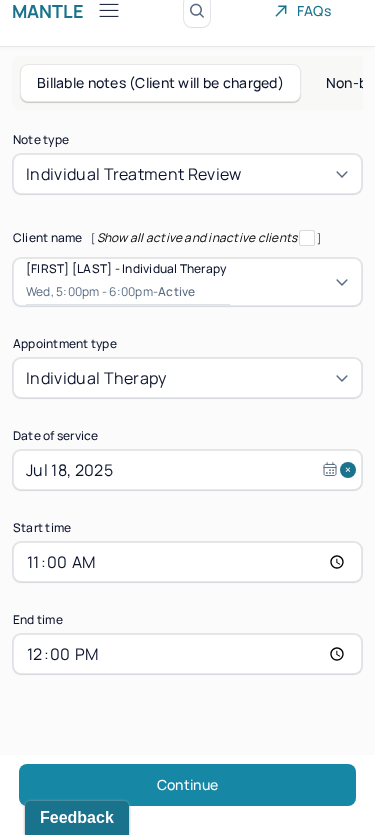 click on "Continue" at bounding box center [187, 785] 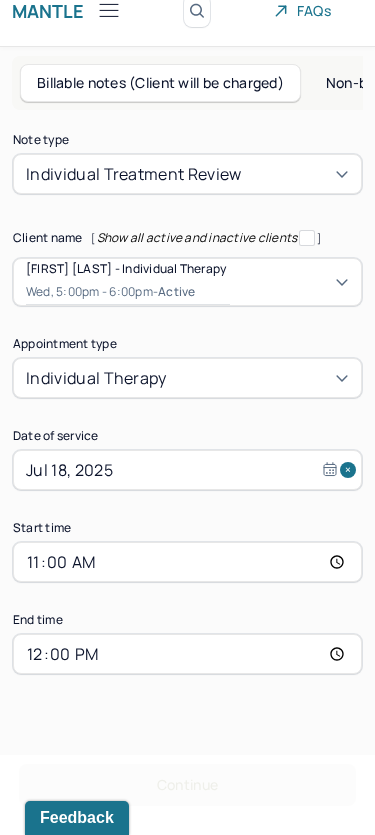 scroll, scrollTop: 0, scrollLeft: 0, axis: both 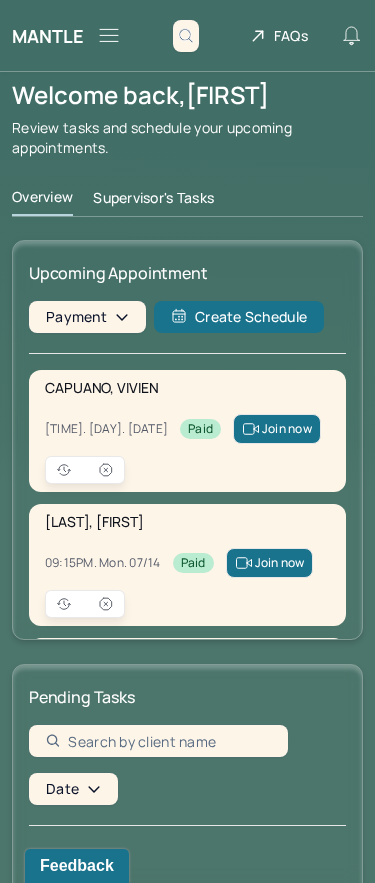 click 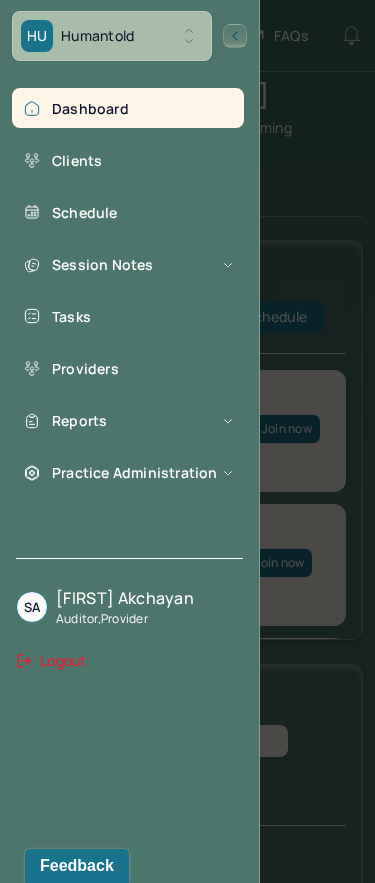 click on "Dashboard Clients Schedule Session Notes Tasks Providers Reports Practice Administration" at bounding box center (129, 290) 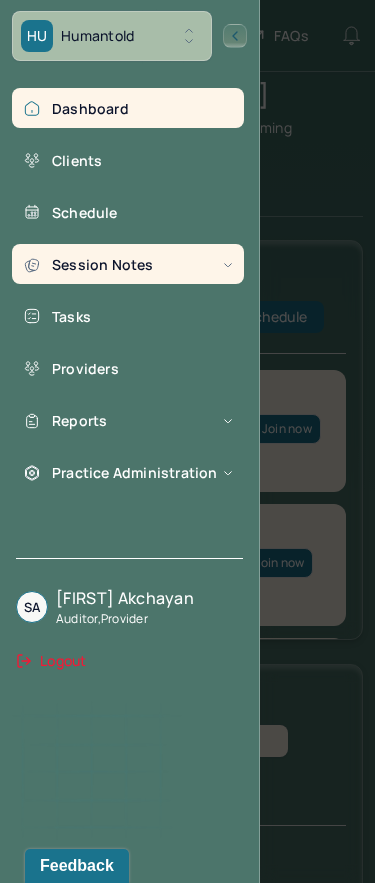 click on "Session Notes" at bounding box center [128, 264] 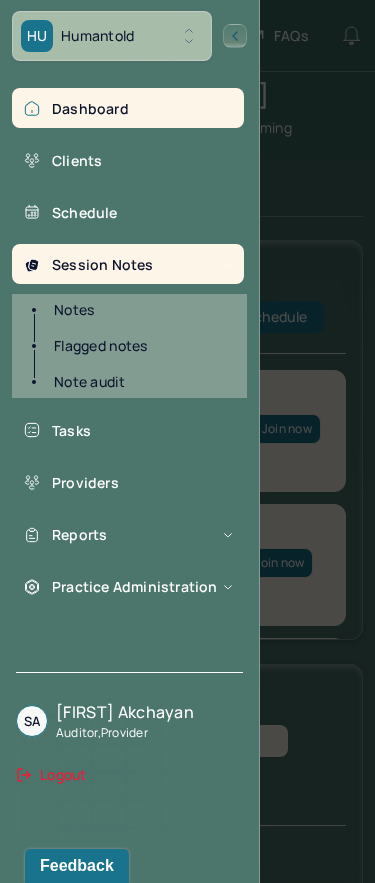 click on "Notes" at bounding box center (139, 310) 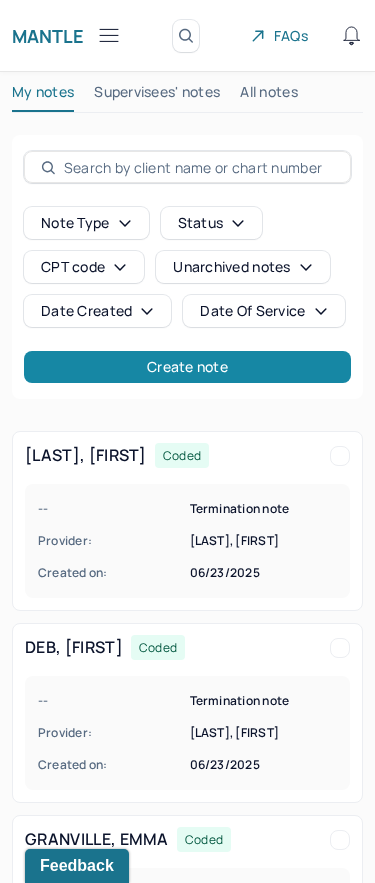 click on "Create note" at bounding box center (187, 367) 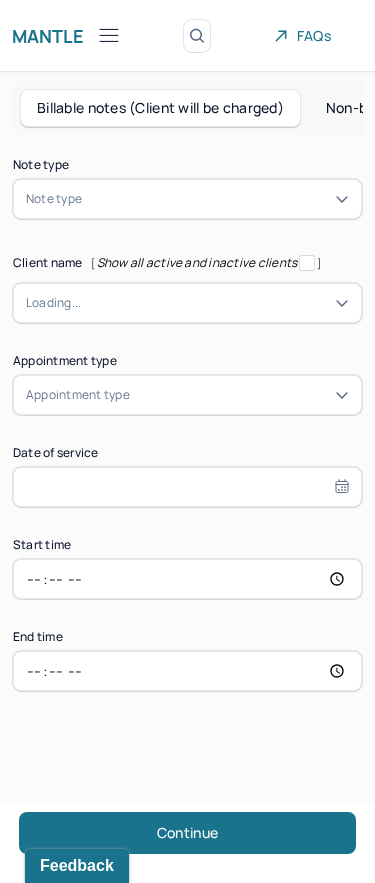 click at bounding box center [217, 199] 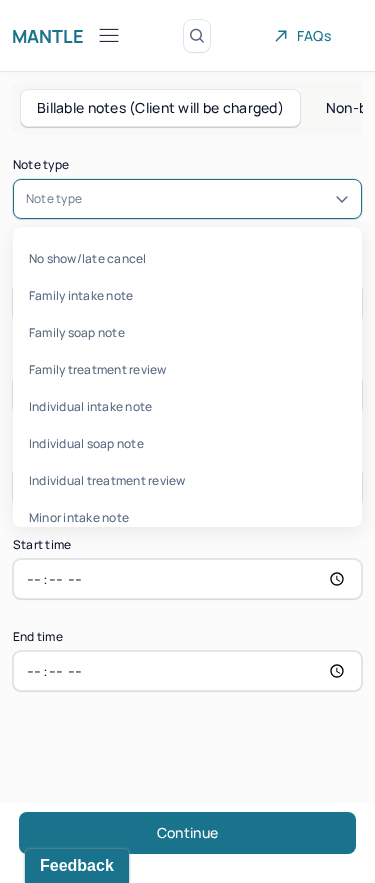 click on "Individual treatment review" at bounding box center [187, 480] 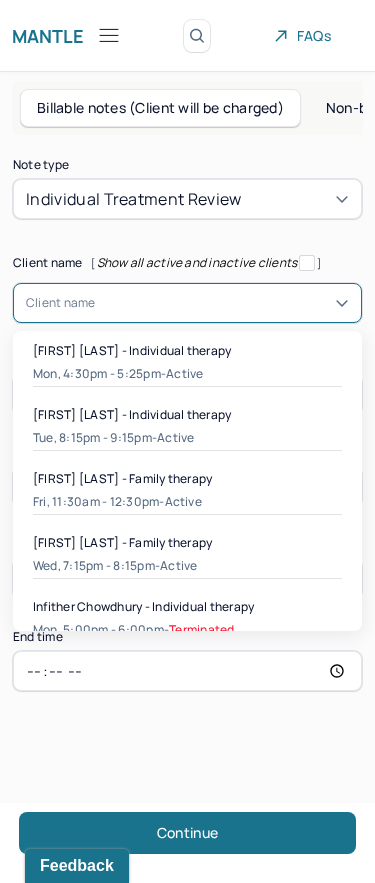 click at bounding box center [222, 303] 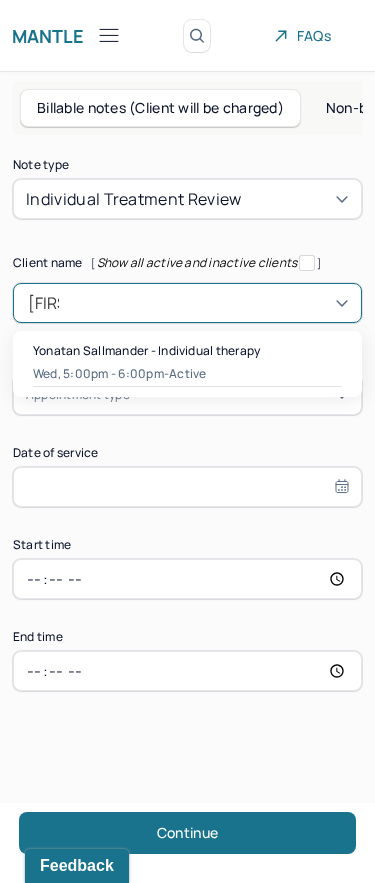 click on "Wed, 5:00pm - 6:00pm  -  active" at bounding box center (187, 374) 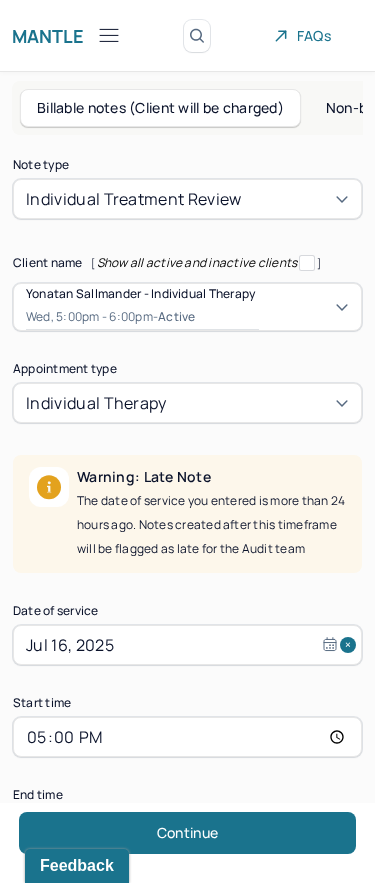 click on "Jul 16, 2025" at bounding box center (187, 645) 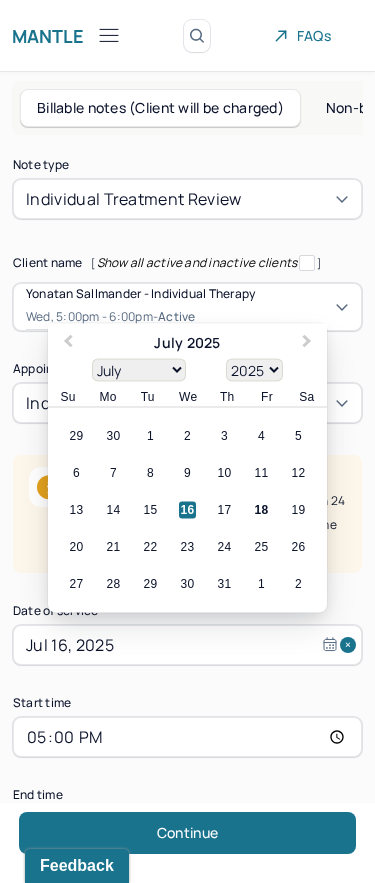 click on "18" at bounding box center [261, 510] 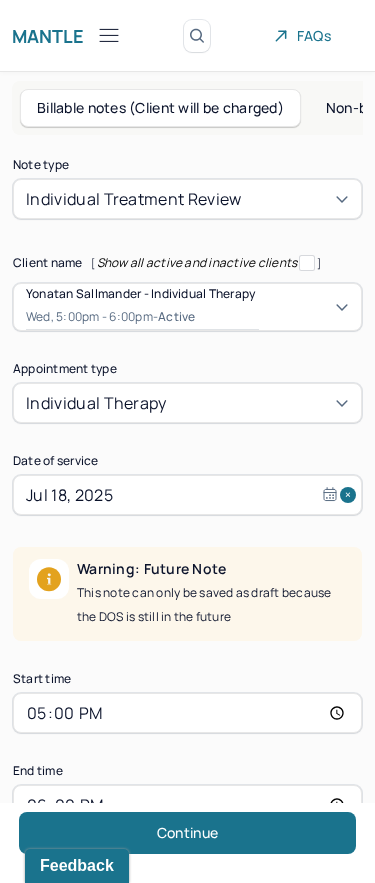 scroll, scrollTop: 108, scrollLeft: 0, axis: vertical 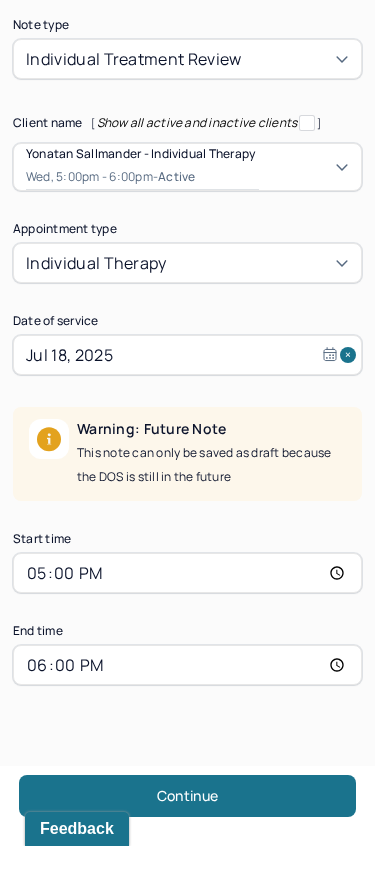click on "17:00" at bounding box center (187, 610) 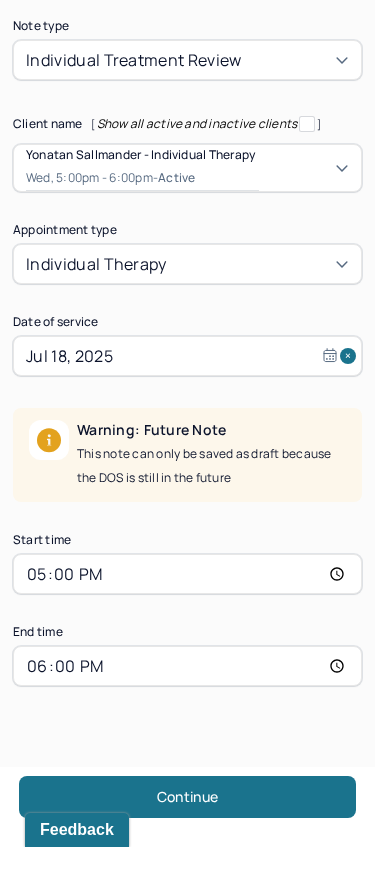scroll, scrollTop: 0, scrollLeft: 0, axis: both 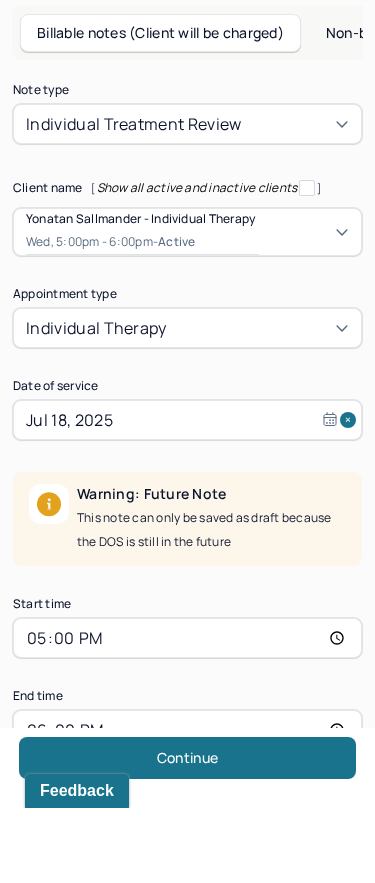 type on "11:00" 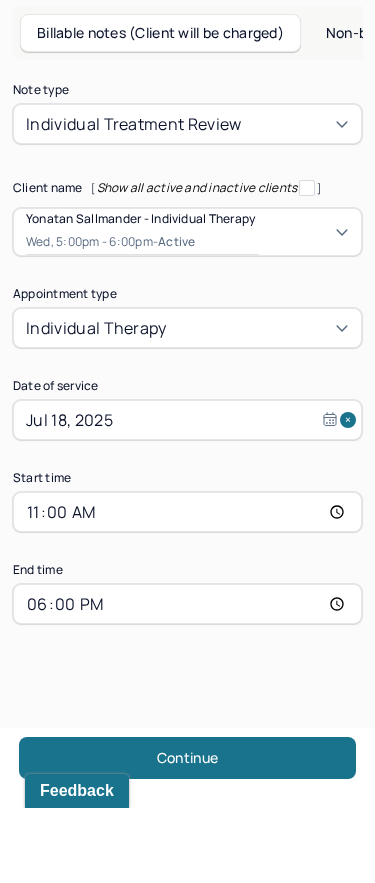 click on "18:00" at bounding box center [187, 679] 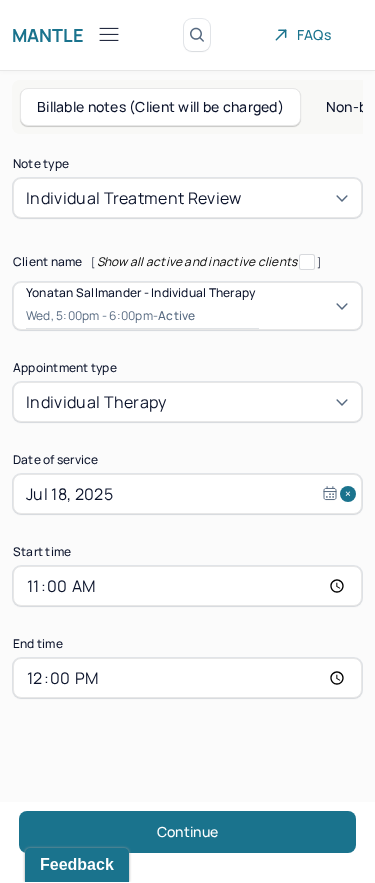 scroll, scrollTop: 108, scrollLeft: 0, axis: vertical 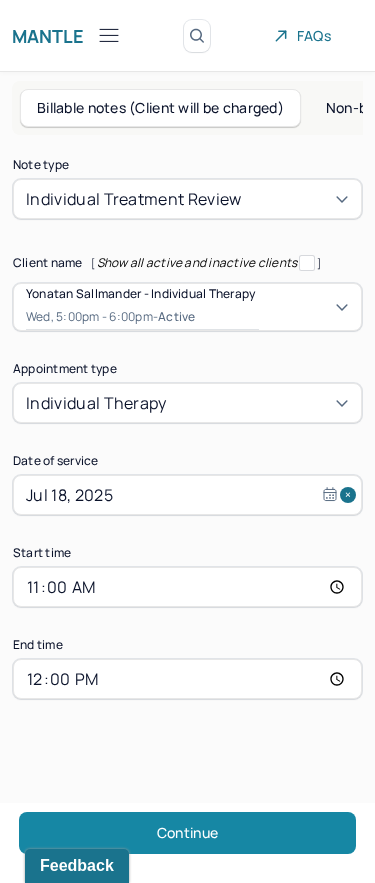 click on "Continue" at bounding box center [187, 833] 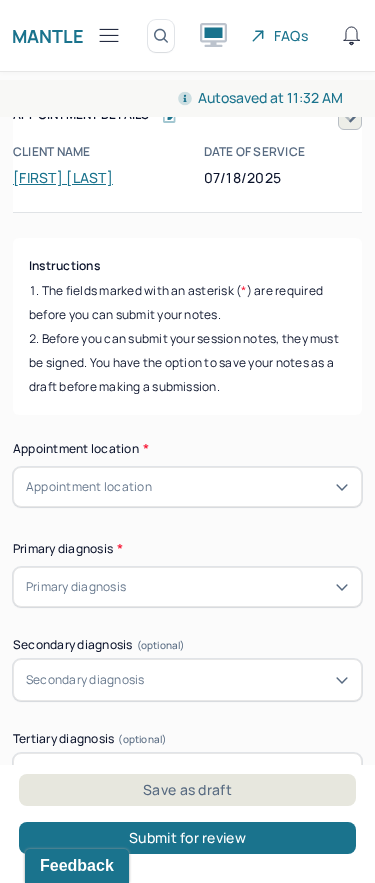 click on "Appointment location" at bounding box center (187, 487) 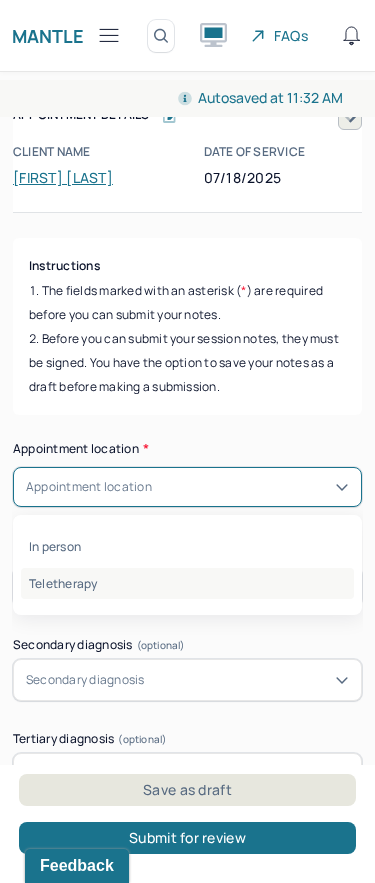 click on "Teletherapy" at bounding box center (187, 583) 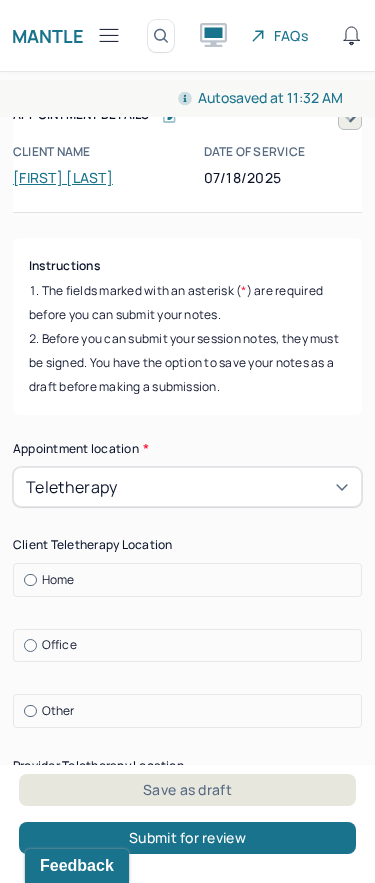 click on "Home" at bounding box center [24, 580] 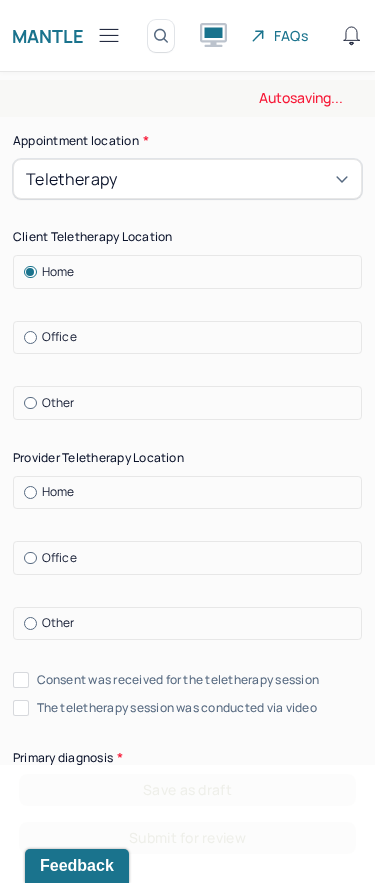 scroll, scrollTop: 405, scrollLeft: 0, axis: vertical 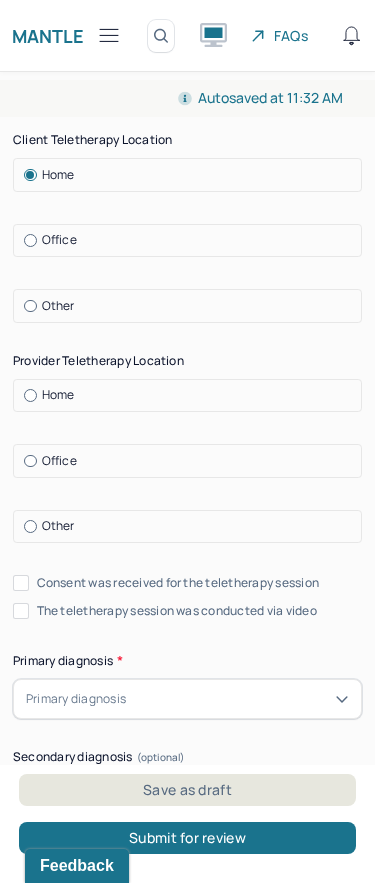 click at bounding box center [30, 461] 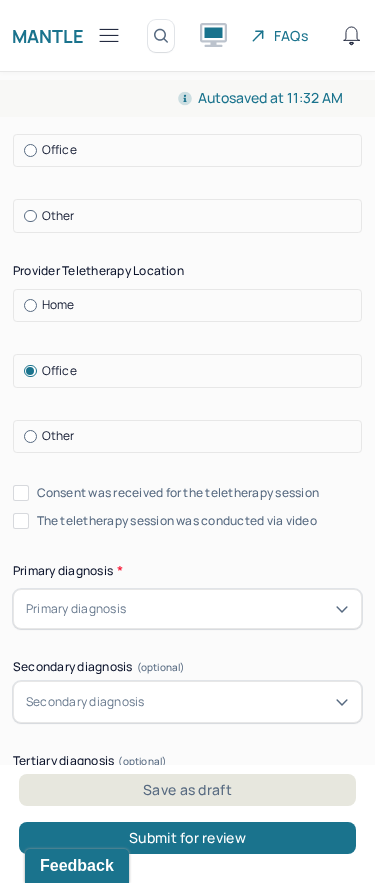 scroll, scrollTop: 496, scrollLeft: 0, axis: vertical 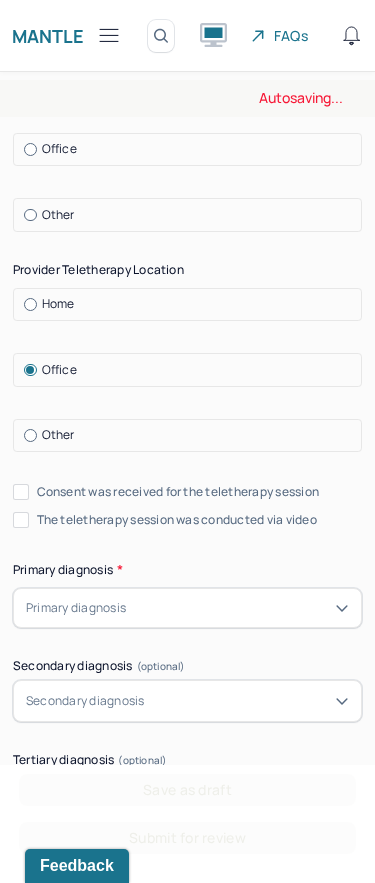 click on "Appointment location * Teletherapy Client Teletherapy Location Home Office Other Provider Teletherapy Location Home Office Other Consent was received for the teletherapy session The teletherapy session was conducted via video Primary diagnosis * Primary diagnosis Secondary diagnosis (optional) Secondary diagnosis Tertiary diagnosis (optional) Tertiary diagnosis Presenting Concerns What are the problem(s) you are seeking help for? Symptoms Anxiety Panic attacks Depression Easily distracted Impulsive Paranoia Alcohol Anger outburst Unable to feel pleasure Excessive energy Recreational drug use Tobacco Racing thoughts Other symptoms (optional) Physical symptoms * Medication physical/psychiatric * Sleeping habits and concerns * Difficulties with appetite or eating patterns *" at bounding box center (187, 1124) 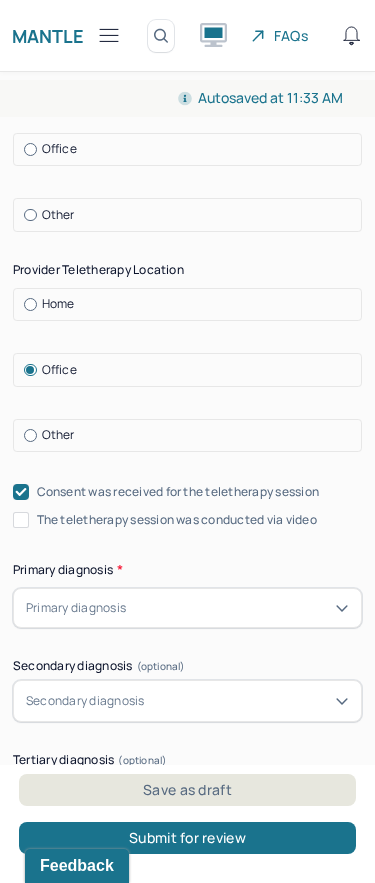 click on "The teletherapy session was conducted via video" at bounding box center [21, 520] 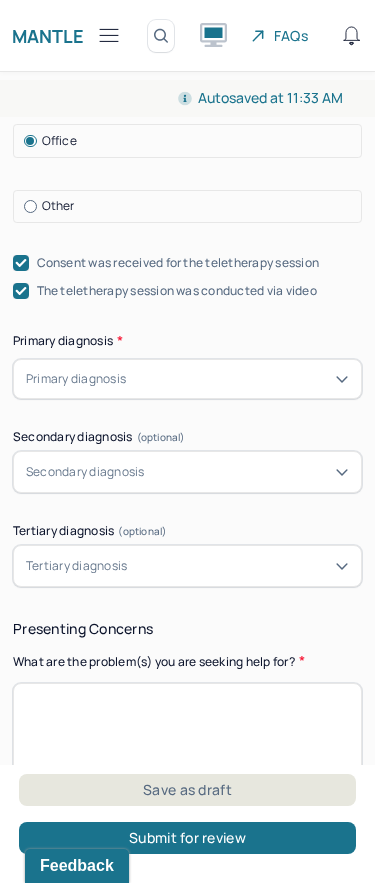 scroll, scrollTop: 746, scrollLeft: 0, axis: vertical 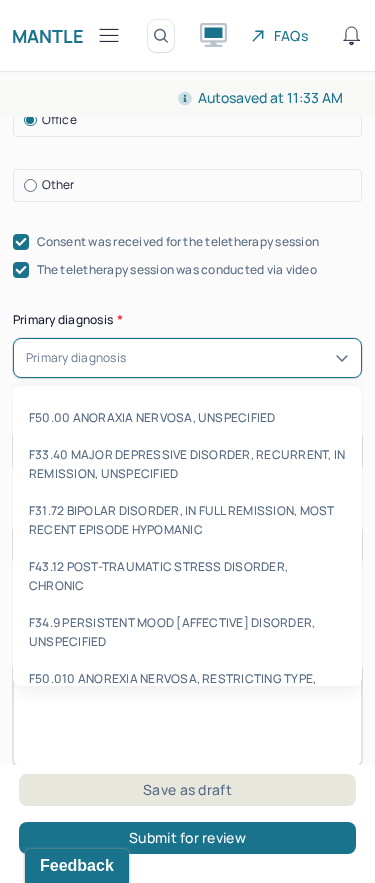 click at bounding box center (239, 358) 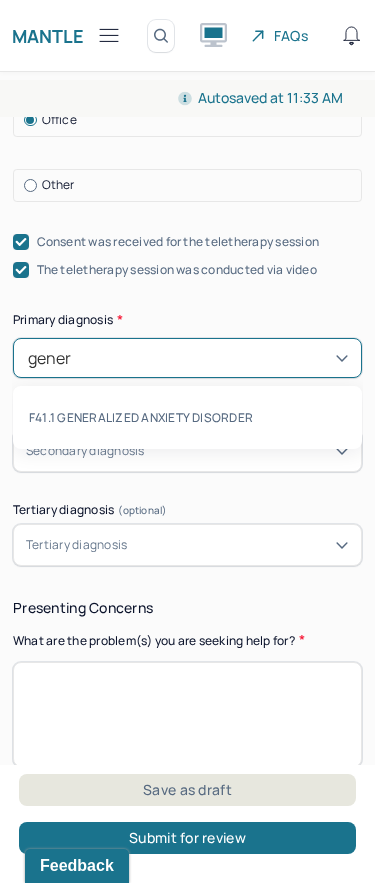 click on "F41.1 GENERALIZED ANXIETY DISORDER" at bounding box center [187, 417] 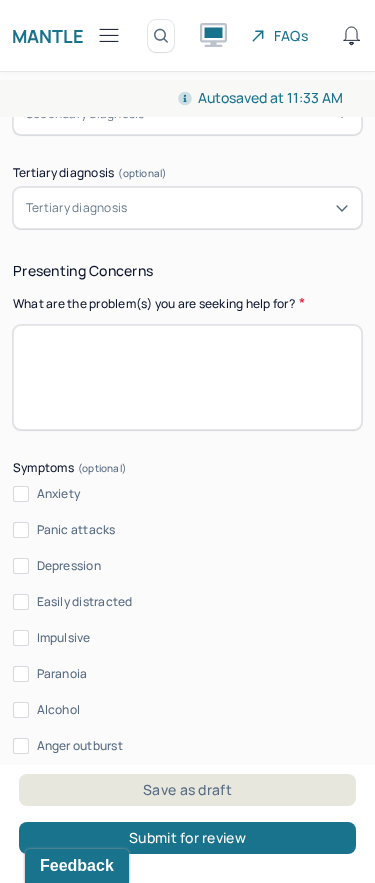 scroll, scrollTop: 1107, scrollLeft: 0, axis: vertical 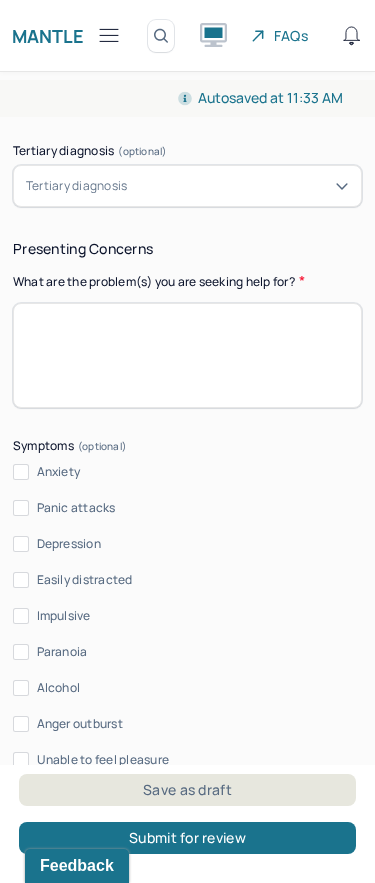 click on "Anxiety" at bounding box center [21, 472] 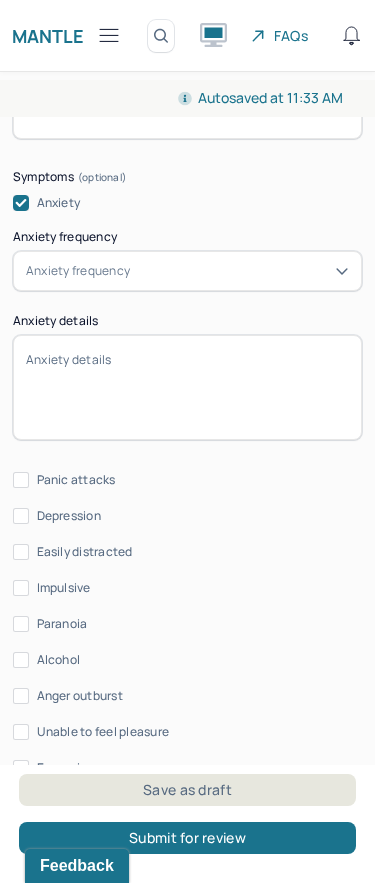 scroll, scrollTop: 1373, scrollLeft: 0, axis: vertical 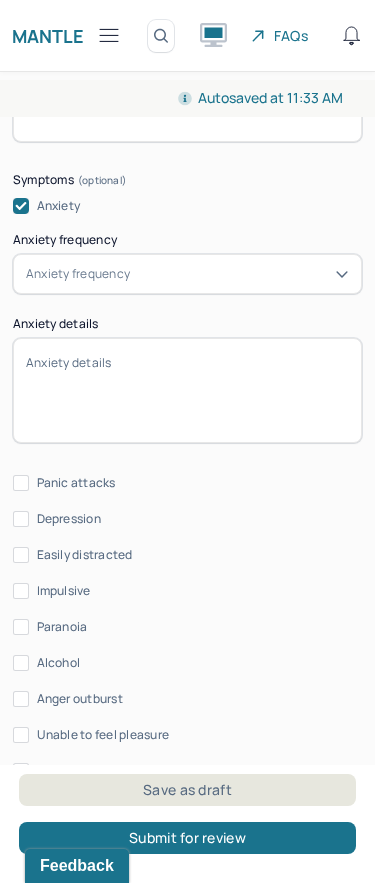 click on "Appointment location * Teletherapy Client Teletherapy Location Home Office Other Provider Teletherapy Location Home Office Other Consent was received for the teletherapy session The teletherapy session was conducted via video Primary diagnosis * F41.1 GENERALIZED ANXIETY DISORDER Secondary diagnosis (optional) Secondary diagnosis Tertiary diagnosis (optional) Tertiary diagnosis Presenting Concerns What are the problem(s) you are seeking help for? Symptoms Anxiety Anxiety frequency Anxiety frequency Anxiety details Panic attacks Depression Easily distracted Impulsive Paranoia Alcohol Anger outburst Unable to feel pleasure Excessive energy Recreational drug use Tobacco Racing thoughts Other symptoms (optional) Physical symptoms * Medication physical/psychiatric * Sleeping habits and concerns * Difficulties with appetite or eating patterns *" at bounding box center (187, 369) 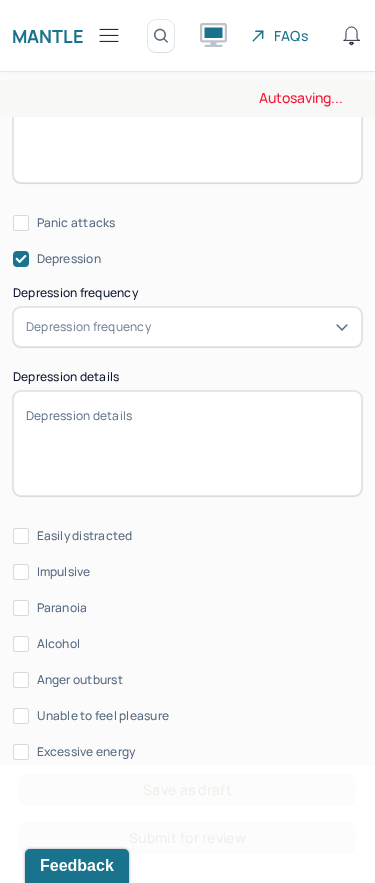 scroll, scrollTop: 1674, scrollLeft: 0, axis: vertical 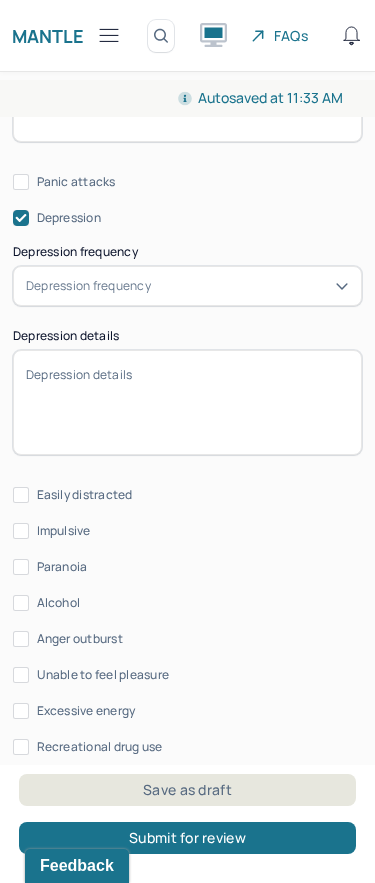 click on "Easily distracted" at bounding box center [21, 495] 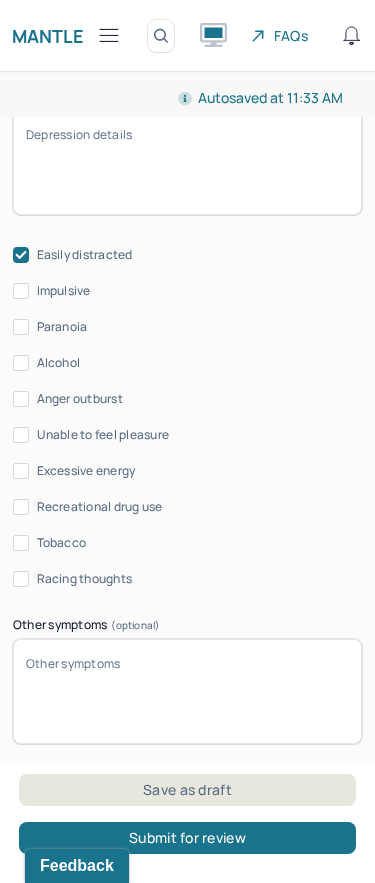 scroll, scrollTop: 1917, scrollLeft: 0, axis: vertical 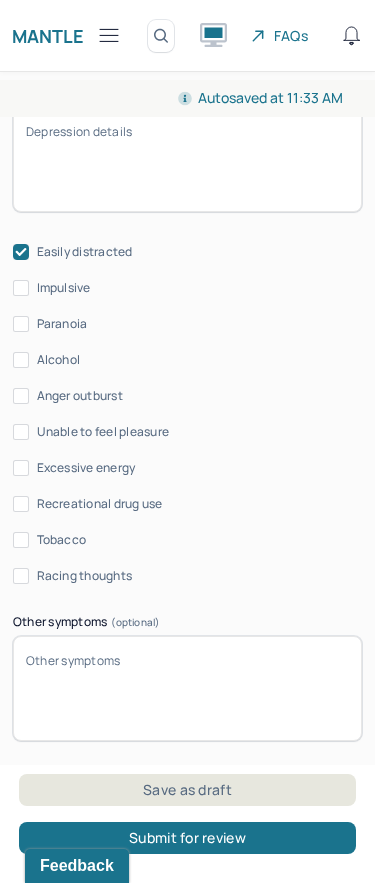 click on "Racing thoughts" at bounding box center [21, 576] 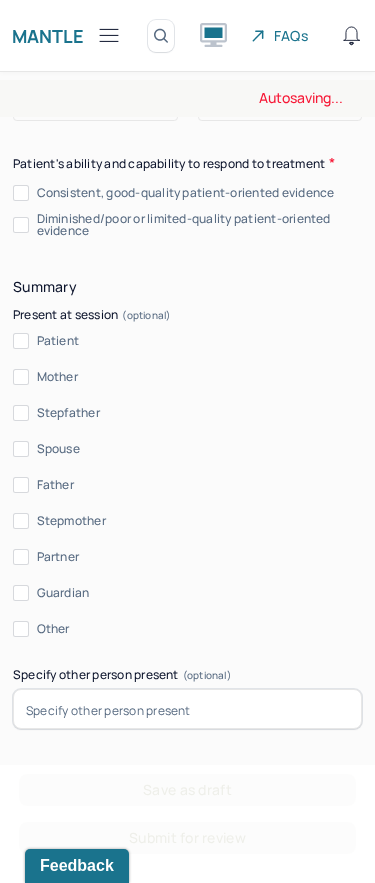 scroll, scrollTop: 4955, scrollLeft: 0, axis: vertical 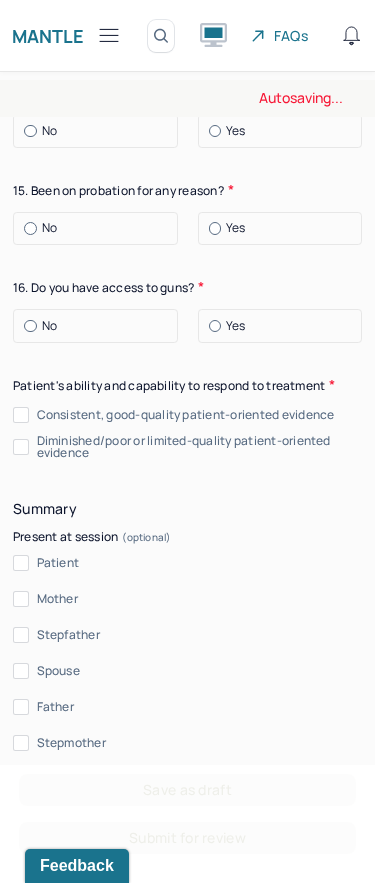 click on "Consistent, good-quality patient-oriented evidence" at bounding box center (21, 415) 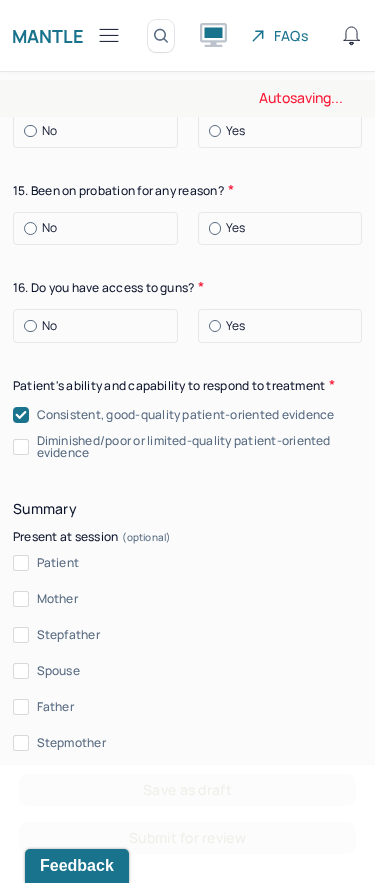 click on "Patient" at bounding box center (21, 563) 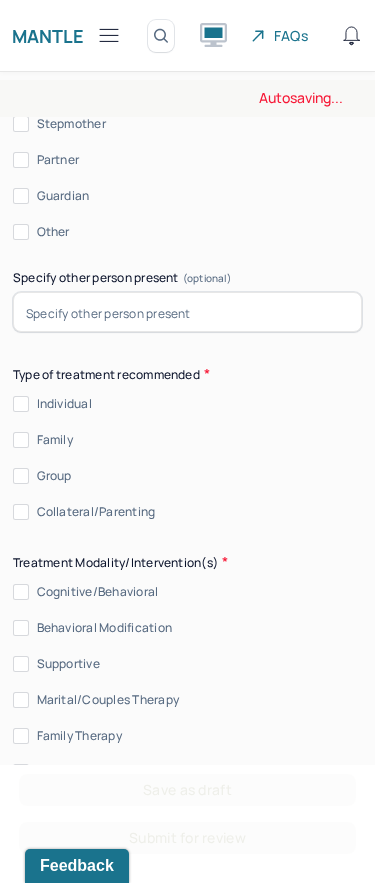 scroll, scrollTop: 5587, scrollLeft: 0, axis: vertical 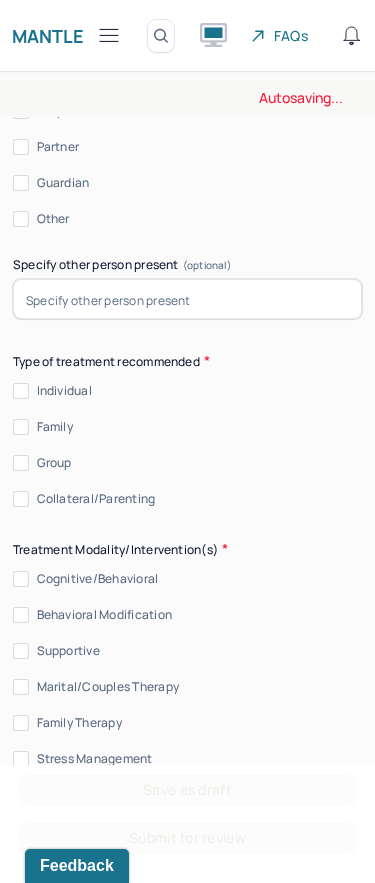 click on "Individual" at bounding box center (21, 391) 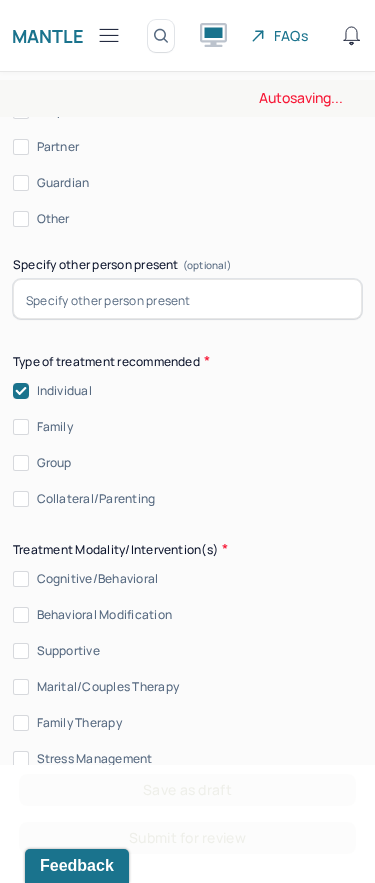 scroll, scrollTop: 5788, scrollLeft: 0, axis: vertical 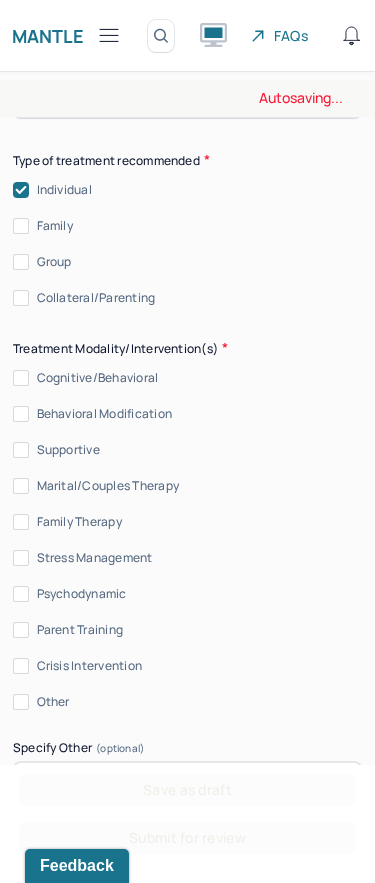 click on "Cognitive/Behavioral" at bounding box center (21, 378) 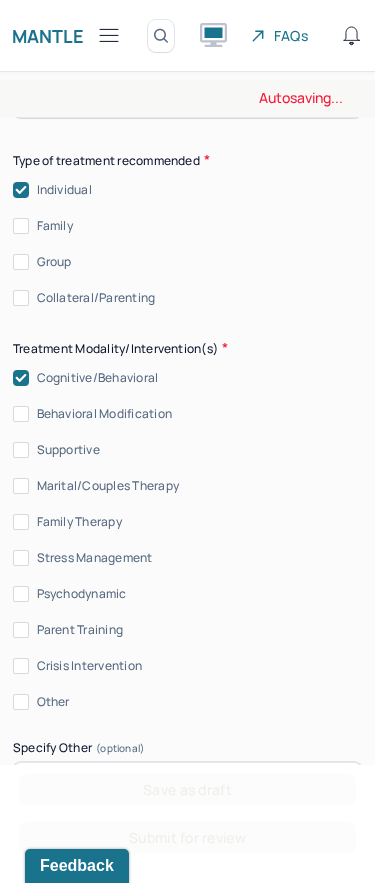 click on "Supportive" at bounding box center (21, 450) 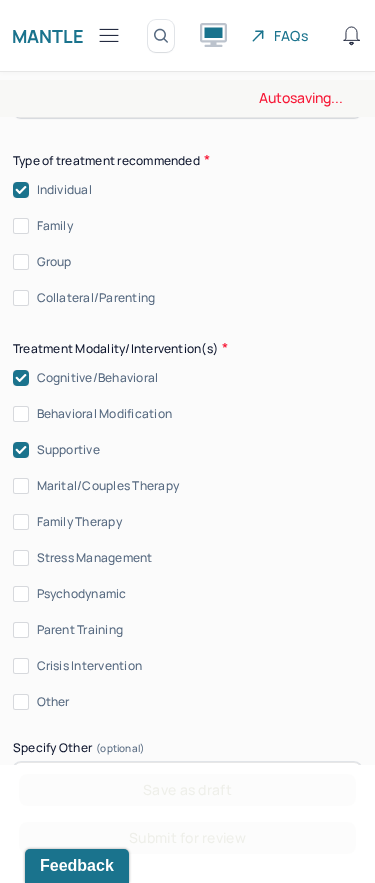 click on "Psychodynamic" at bounding box center (21, 594) 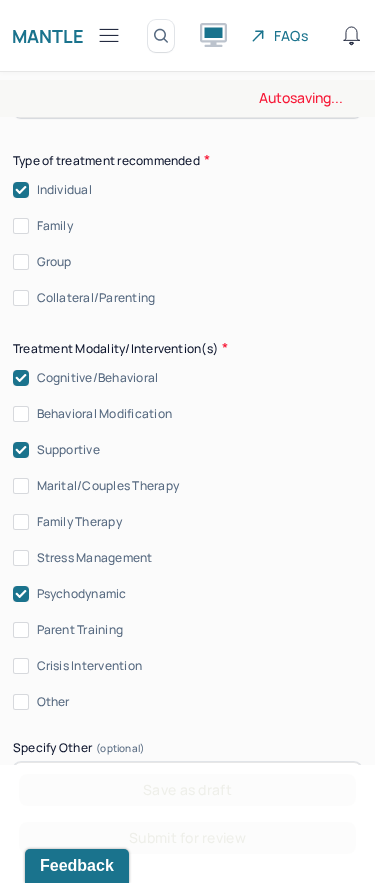 click on "Other" at bounding box center [21, 702] 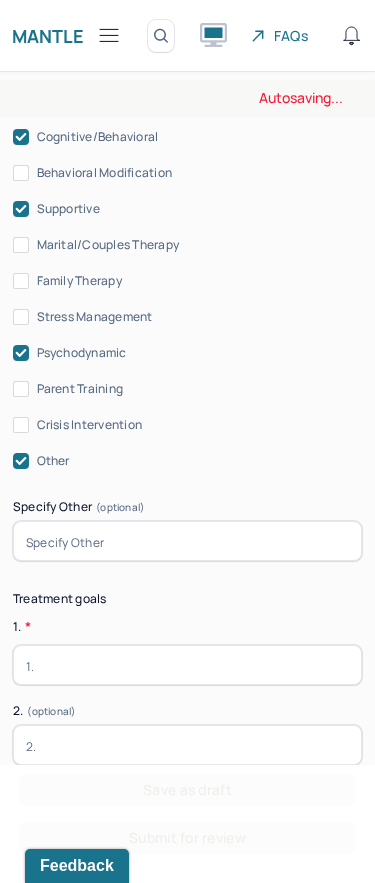 scroll, scrollTop: 6062, scrollLeft: 0, axis: vertical 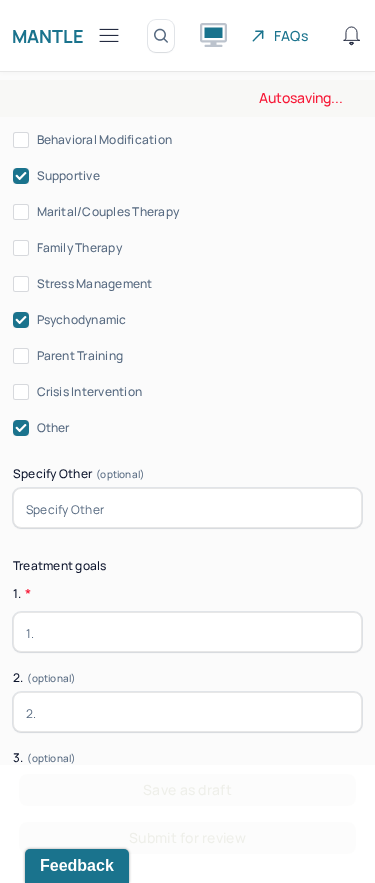 click at bounding box center (187, 508) 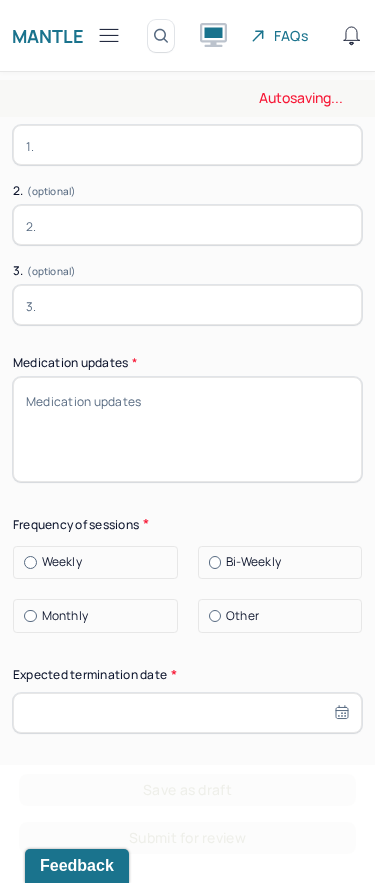 scroll, scrollTop: 6567, scrollLeft: 0, axis: vertical 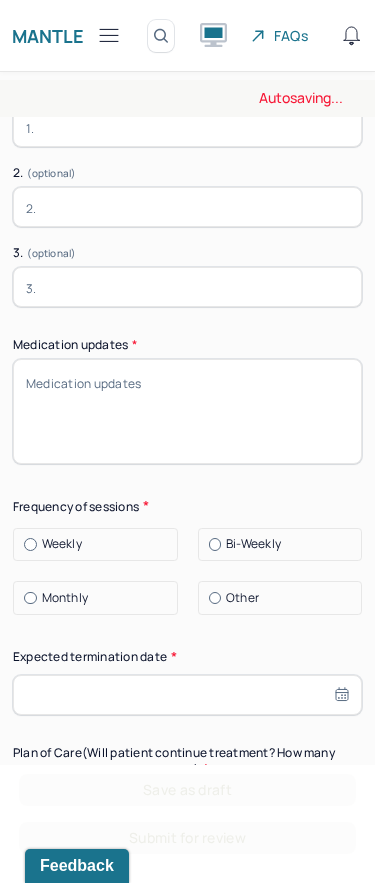 type on "REBT; SFBT; Positive Confrontation" 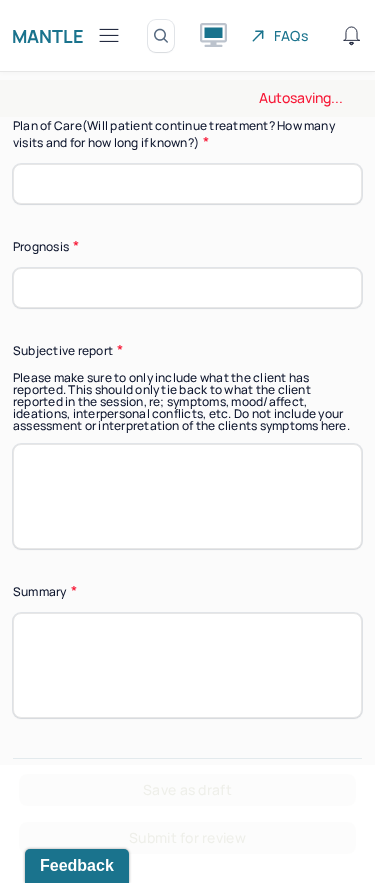 scroll, scrollTop: 7192, scrollLeft: 0, axis: vertical 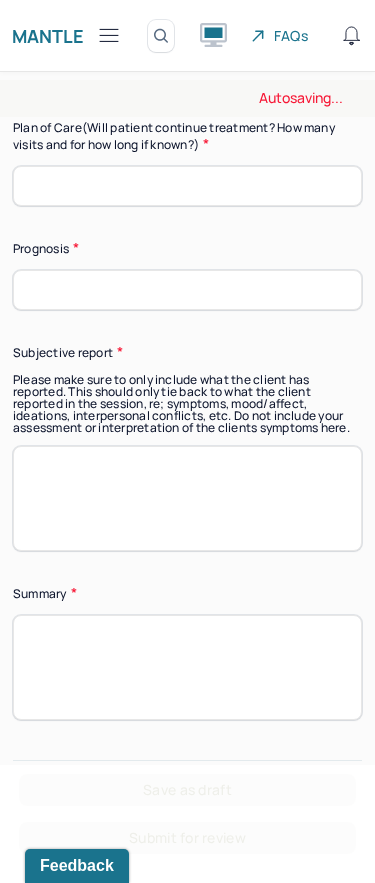 click at bounding box center (187, 867) 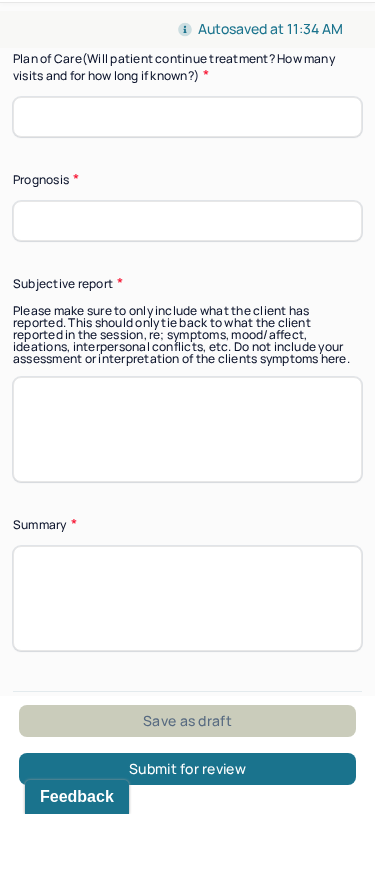 type on "SA" 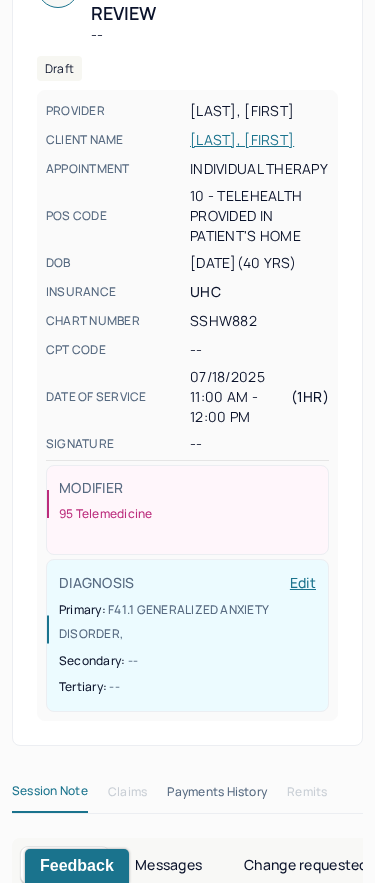 scroll, scrollTop: 0, scrollLeft: 0, axis: both 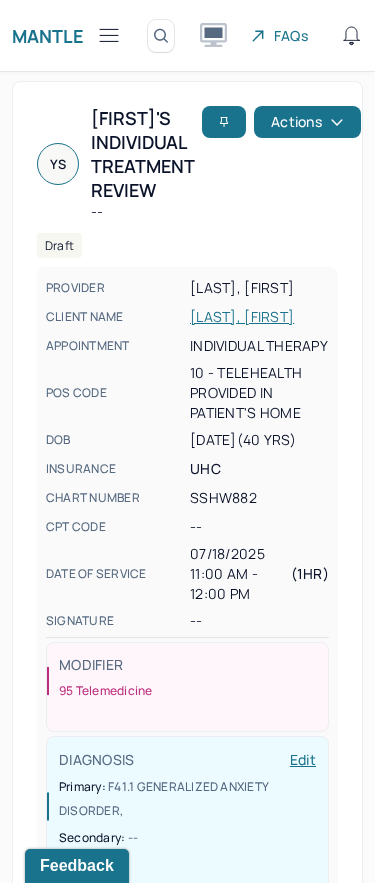 click 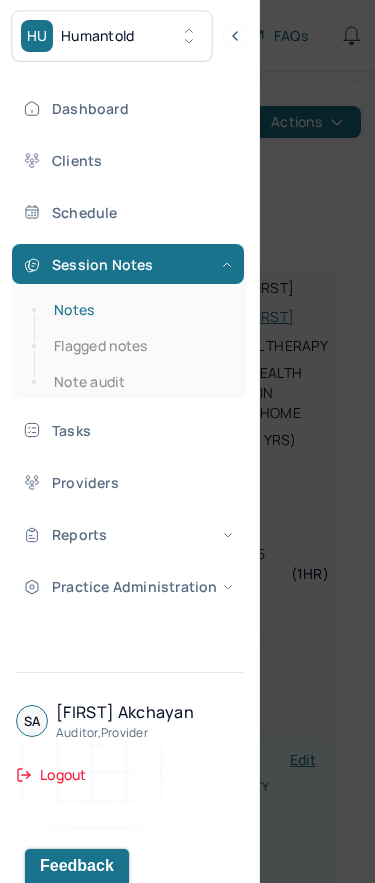 click on "Notes" at bounding box center [139, 310] 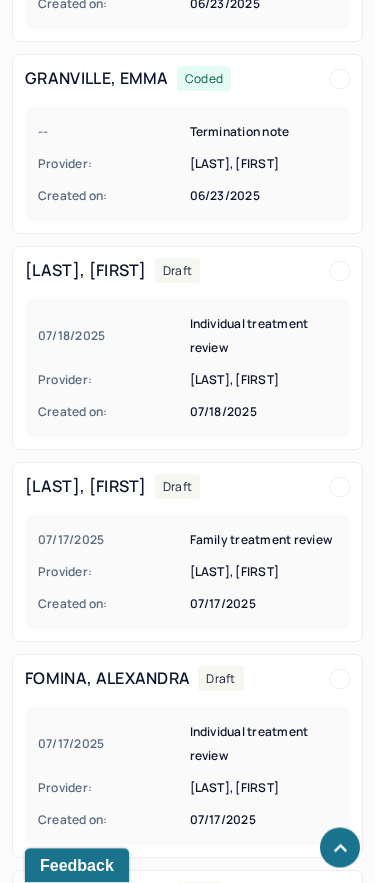 scroll, scrollTop: 2127, scrollLeft: 0, axis: vertical 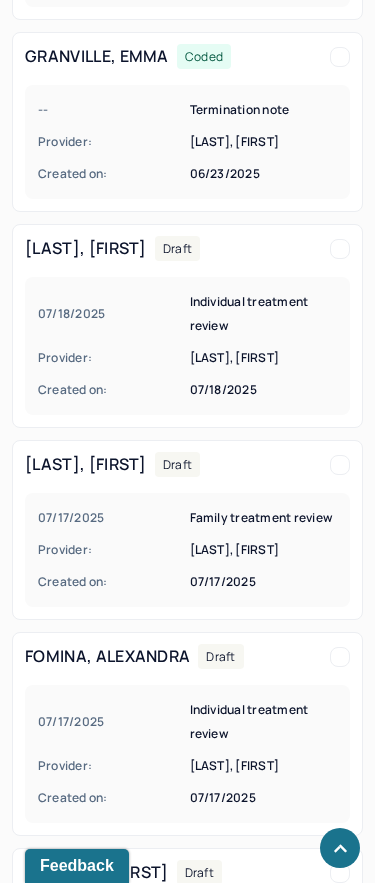 click on "07/18/2025" at bounding box center [264, 390] 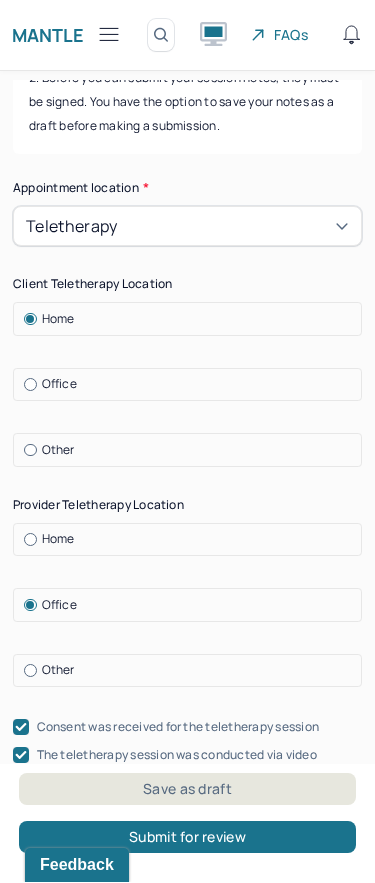 scroll, scrollTop: 263, scrollLeft: 0, axis: vertical 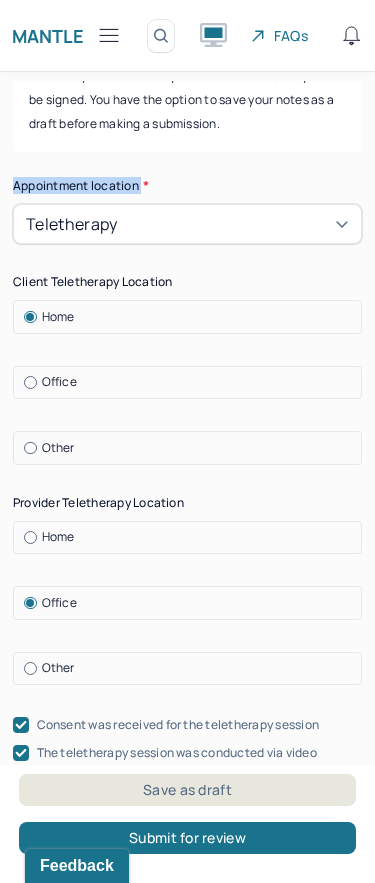 drag, startPoint x: 147, startPoint y: 188, endPoint x: 13, endPoint y: 185, distance: 134.03358 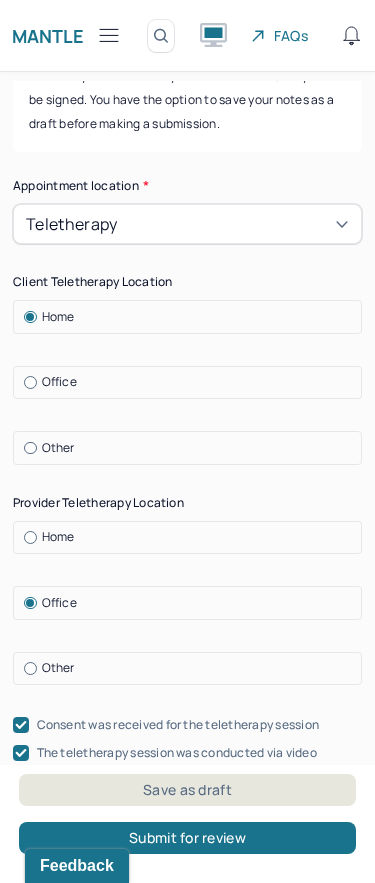click on "*" at bounding box center (146, 186) 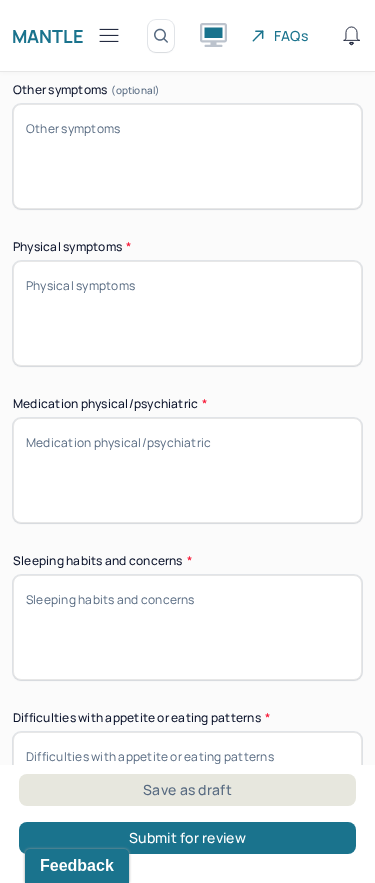 scroll, scrollTop: 2473, scrollLeft: 0, axis: vertical 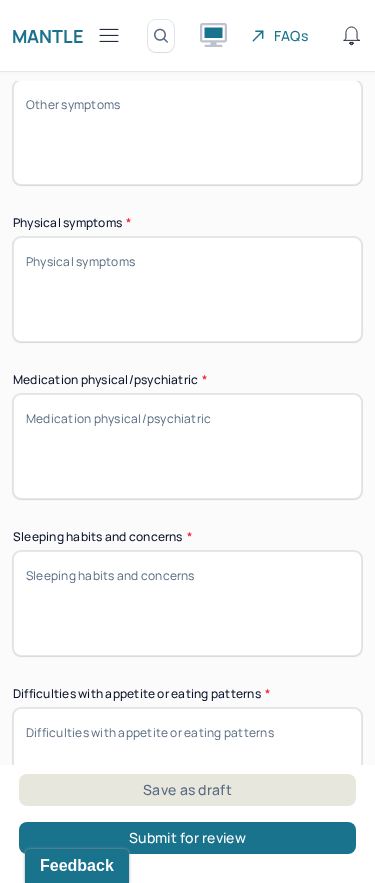 click on "Physical symptoms *" at bounding box center [187, 289] 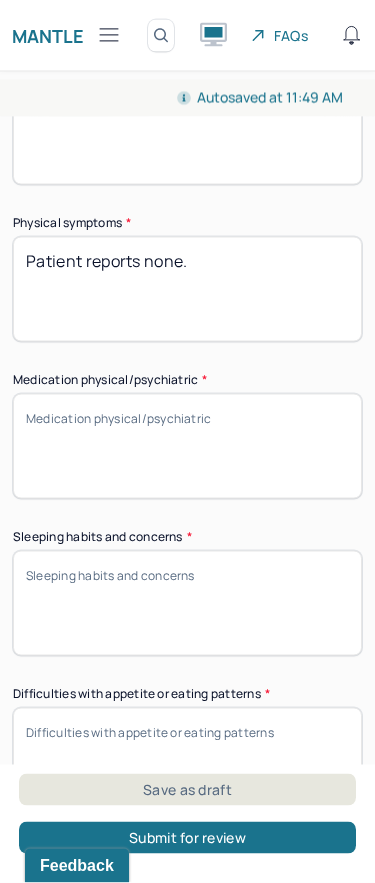 type on "Patient reports none." 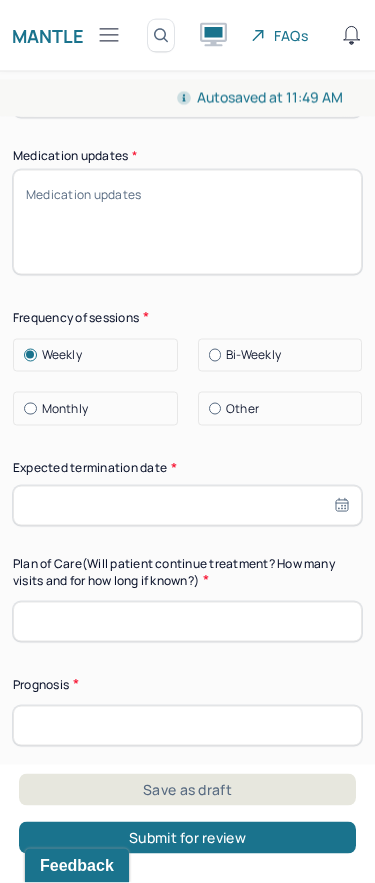 scroll, scrollTop: 6746, scrollLeft: 0, axis: vertical 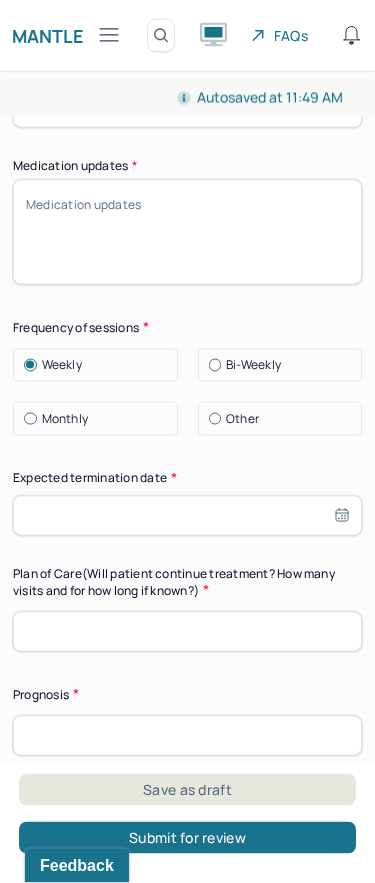 type on "Vyvanse 30mg
Cirtoline 50mg
Wellbutrin 300mg" 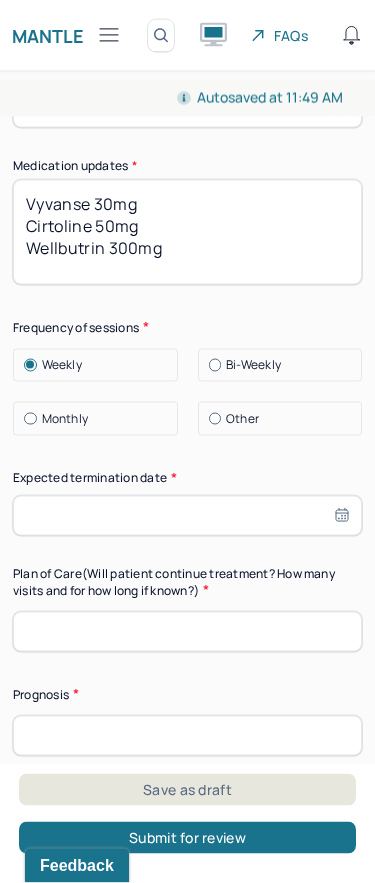 scroll, scrollTop: 23, scrollLeft: 0, axis: vertical 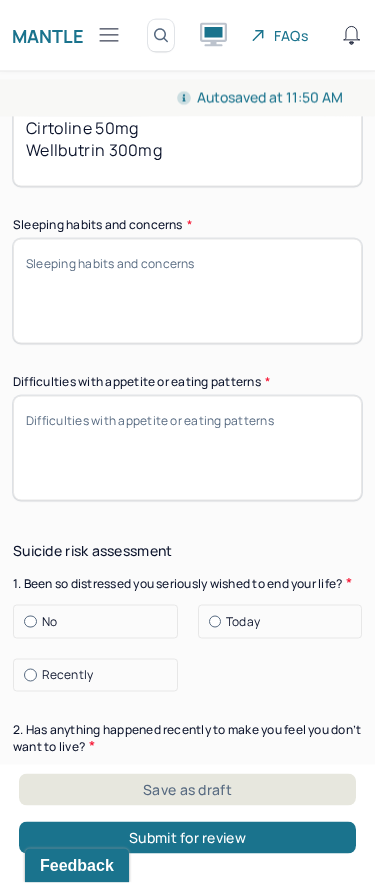 type on "Vyvanse 30mg
Cirtoline 50mg
Wellbutrin 300mg
Sees psychiatrist (SOHO MD) monthly." 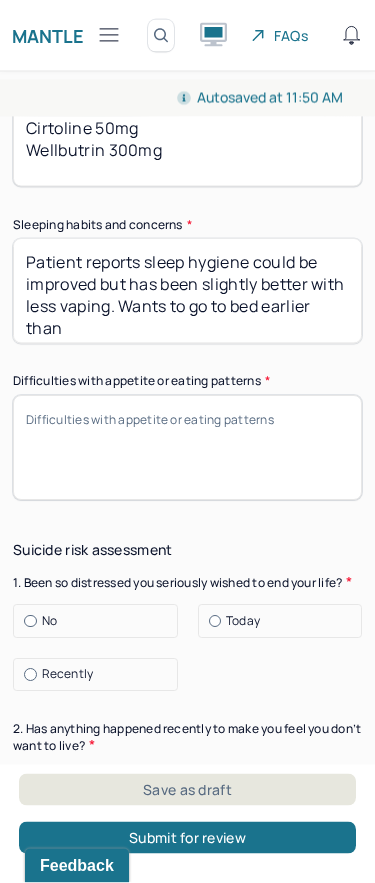 scroll, scrollTop: 1, scrollLeft: 0, axis: vertical 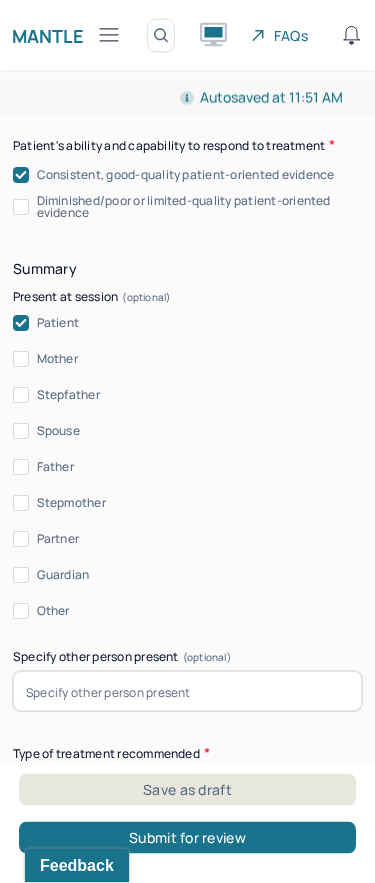 click on "Mother" at bounding box center [187, 360] 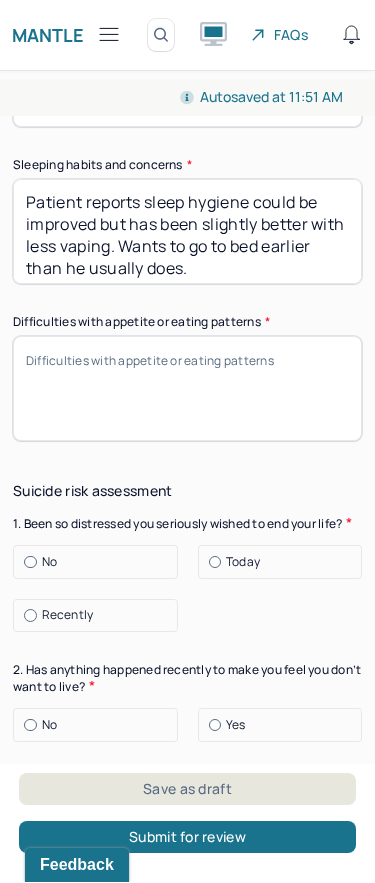 scroll, scrollTop: 2845, scrollLeft: 0, axis: vertical 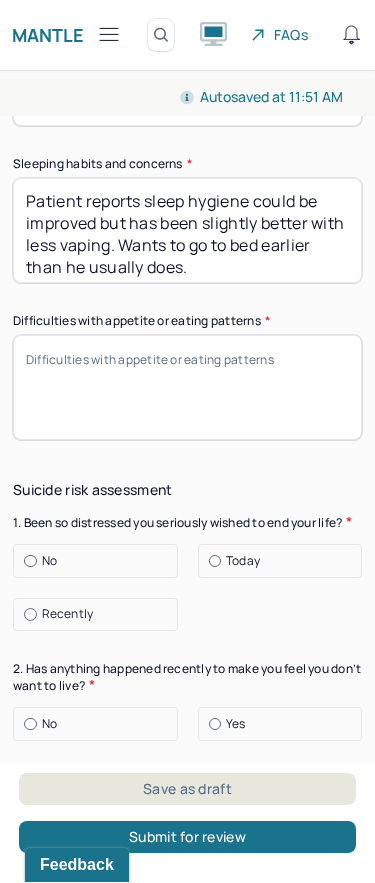 click on "Patient reports sleep hygiene could be improved but has been slightly better with less vaping. Wants to go to bed earlier than he usually does." at bounding box center [187, 231] 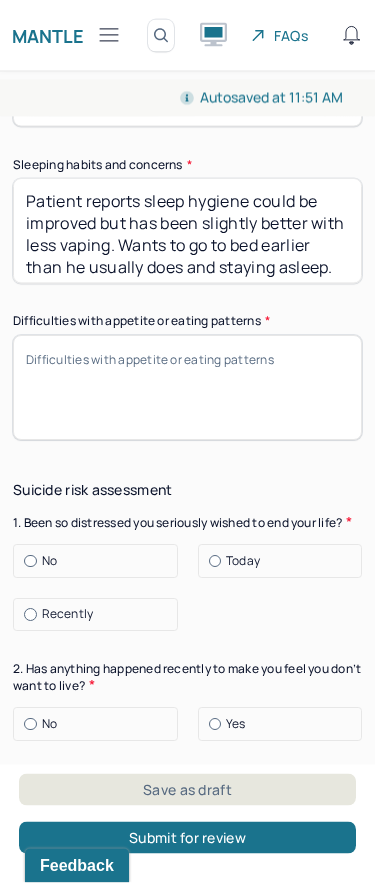 type on "Patient reports sleep hygiene could be improved but has been slightly better with less vaping. Wants to go to bed earlier than he usually does and staying asleep." 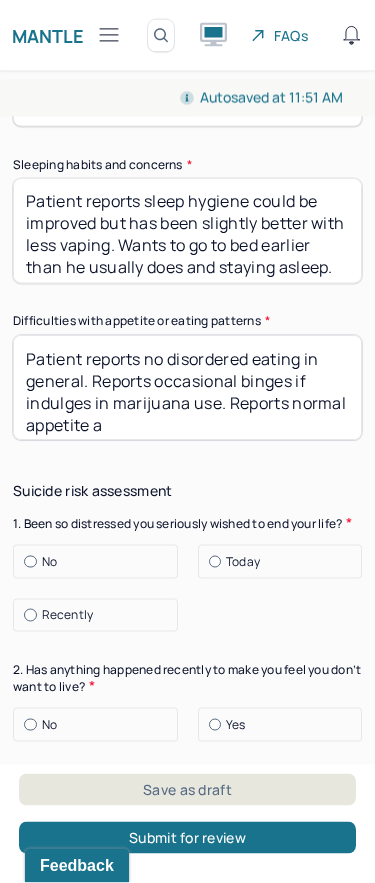 scroll, scrollTop: 1, scrollLeft: 0, axis: vertical 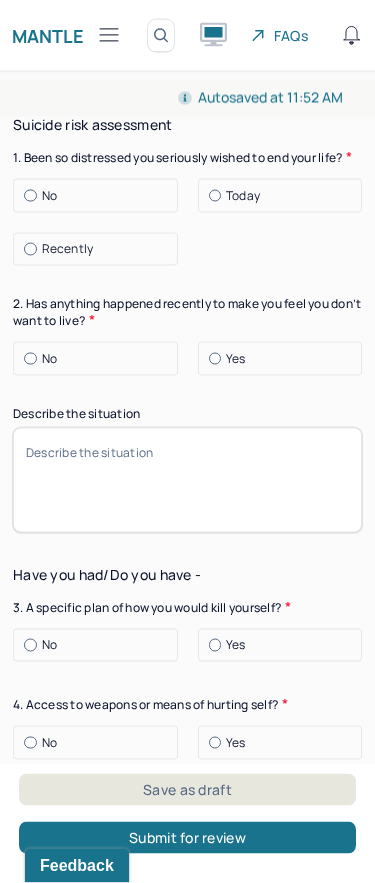 type on "Patient reports no disordered eating in general. Reports occasional binges if indulges in marijuana use. Reports normal appetite but usually skips morning due to Vyvanse." 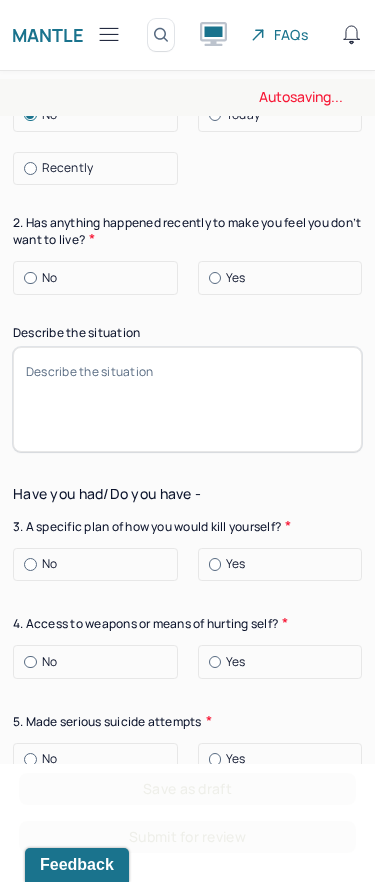 scroll, scrollTop: 3297, scrollLeft: 0, axis: vertical 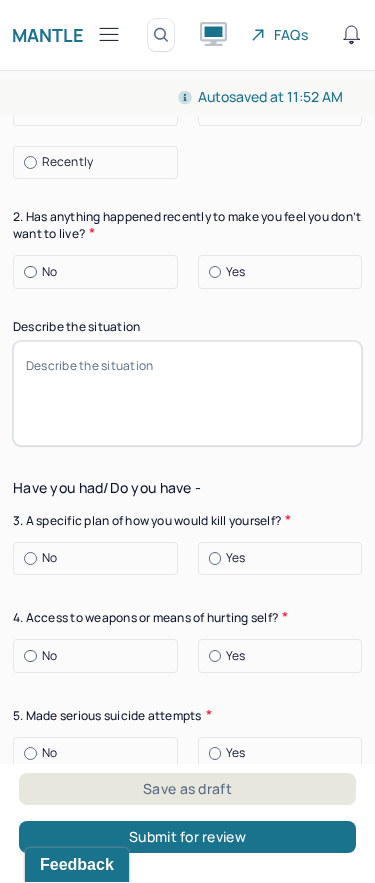 click at bounding box center (30, 273) 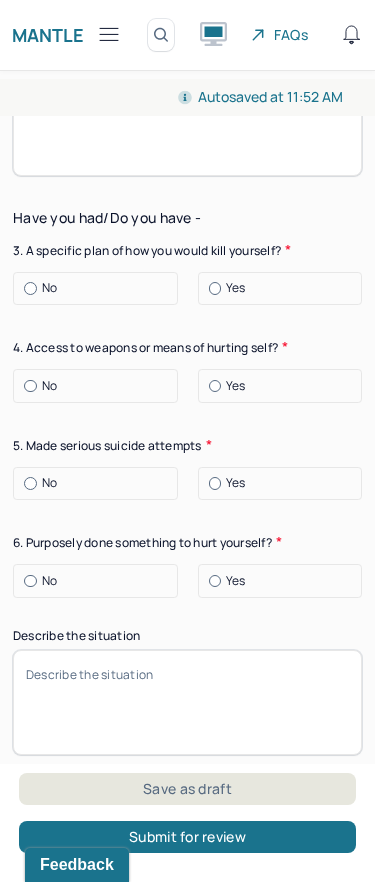 scroll, scrollTop: 3581, scrollLeft: 0, axis: vertical 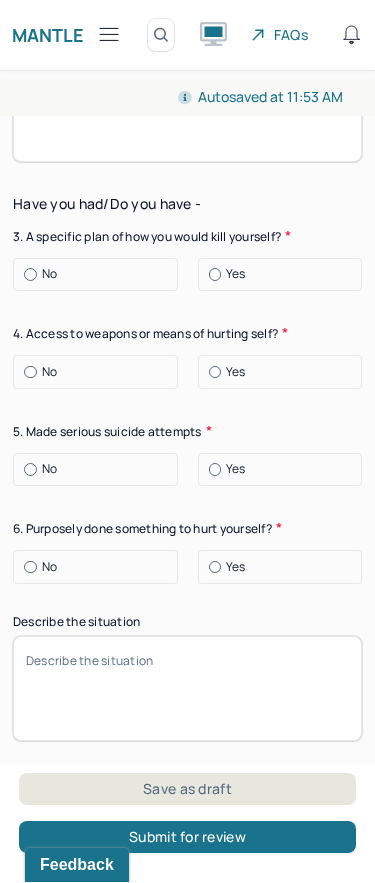 click at bounding box center (30, 275) 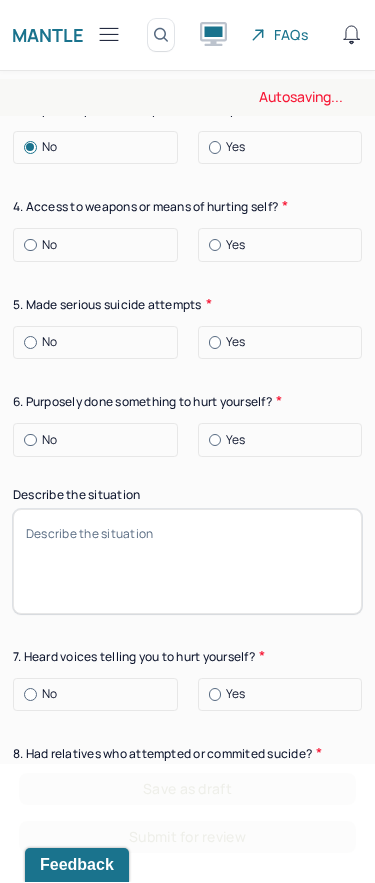 scroll, scrollTop: 3721, scrollLeft: 0, axis: vertical 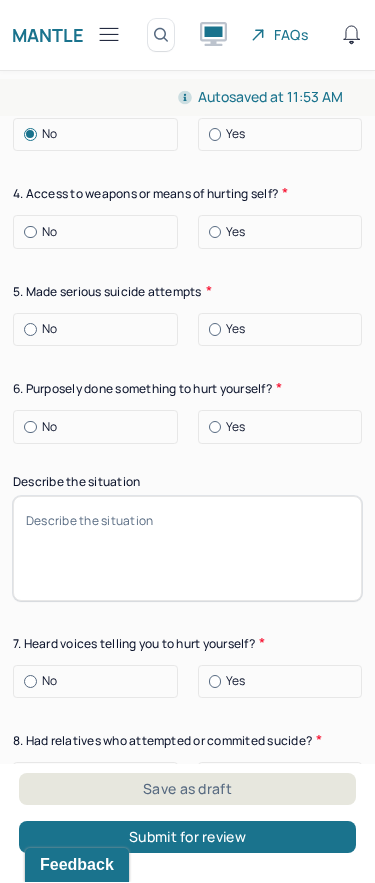 click at bounding box center [30, 233] 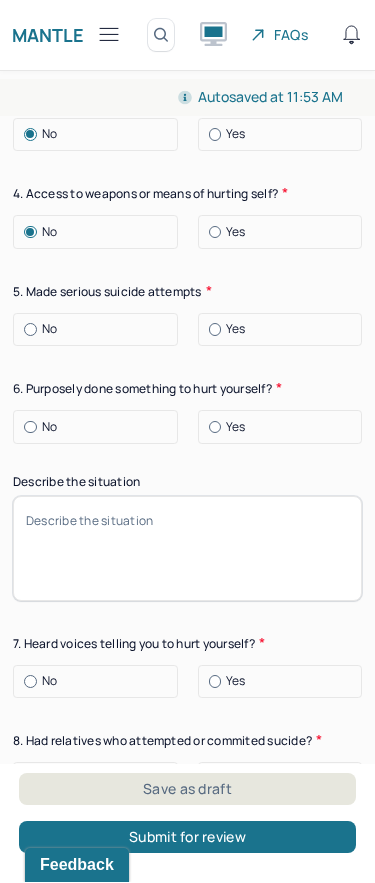 click at bounding box center (30, 330) 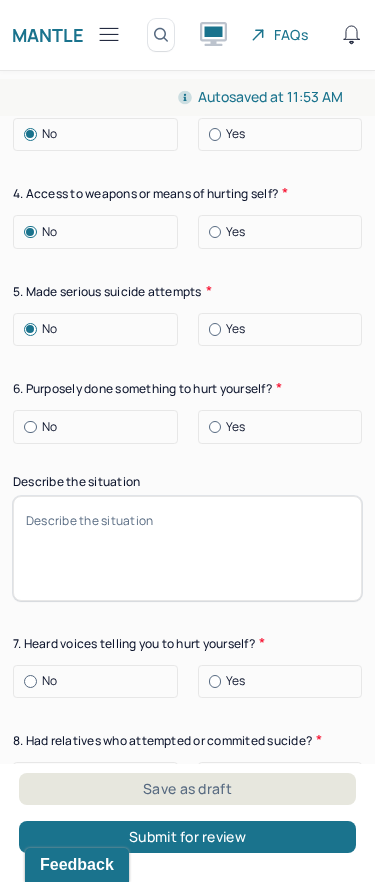 click on "No" at bounding box center [24, 428] 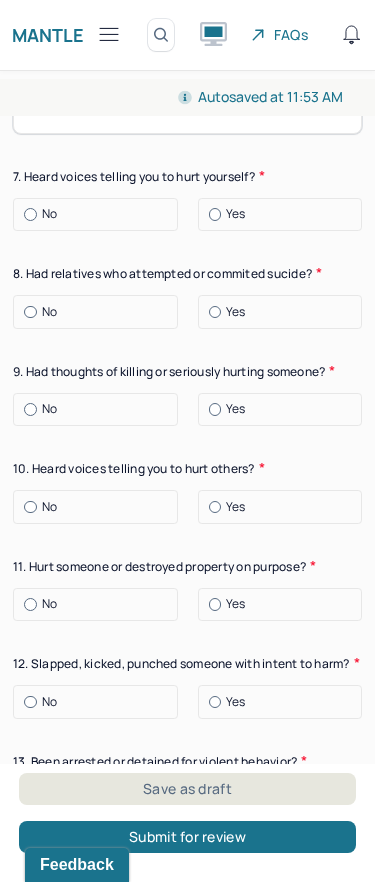 scroll, scrollTop: 4198, scrollLeft: 0, axis: vertical 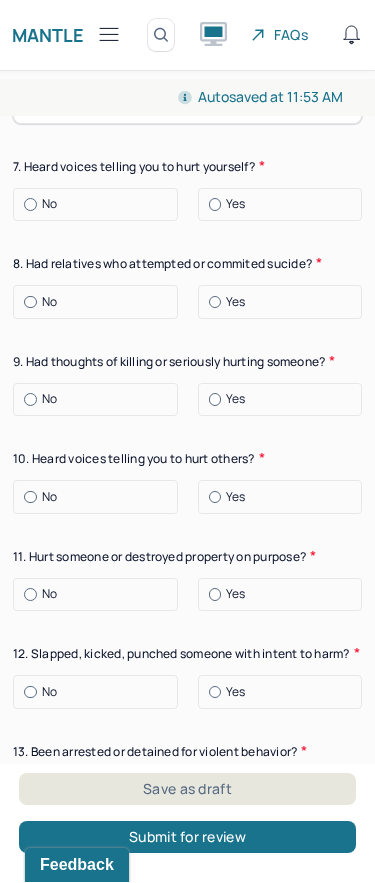 click at bounding box center [30, 205] 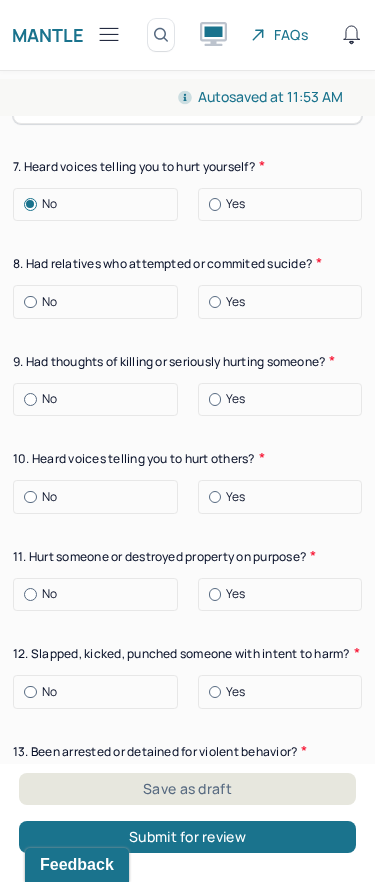 click on "No" at bounding box center [100, 303] 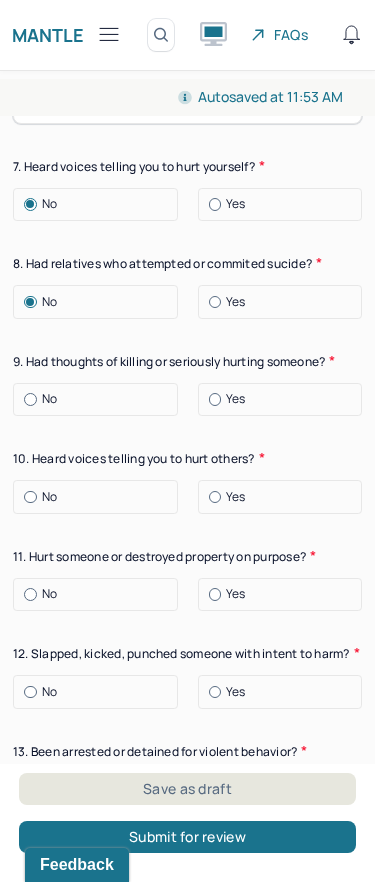 click at bounding box center (215, 303) 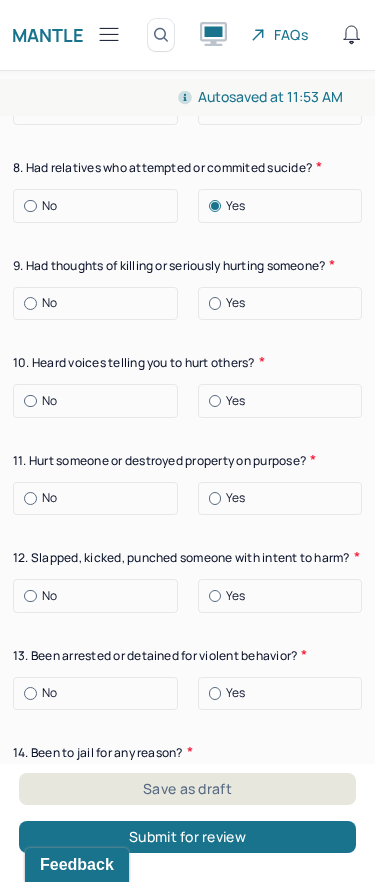 scroll, scrollTop: 4293, scrollLeft: 0, axis: vertical 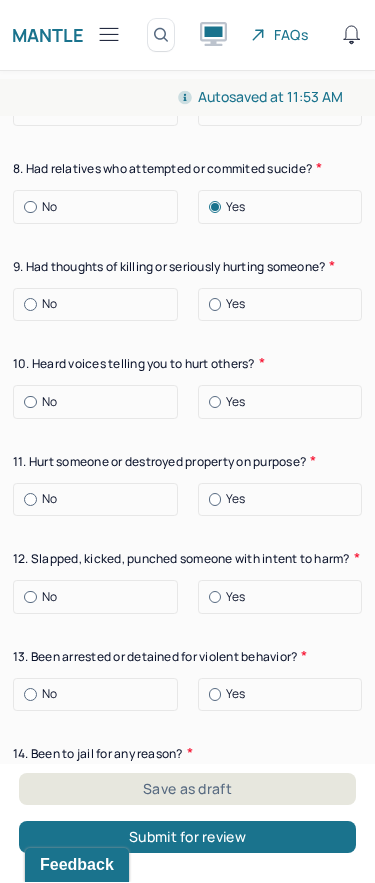 click at bounding box center (30, 305) 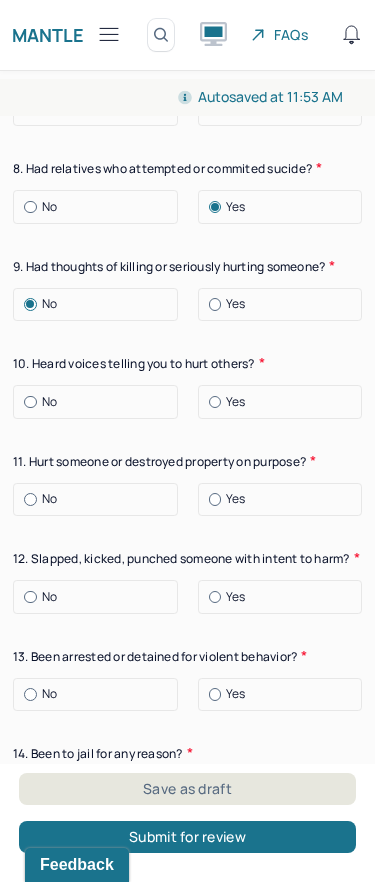 click at bounding box center (30, 403) 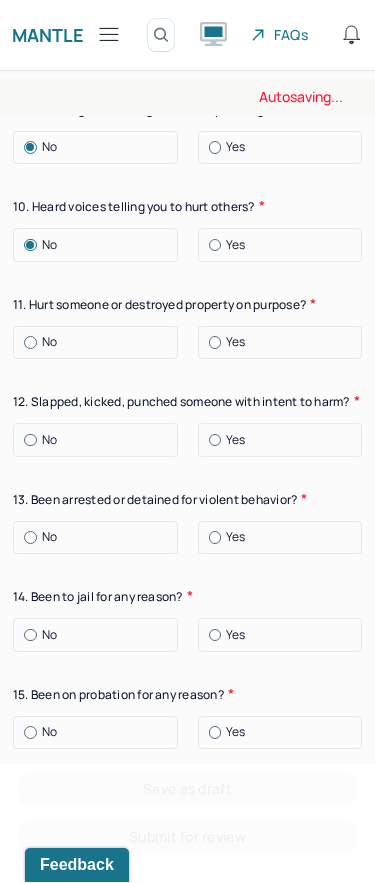 scroll, scrollTop: 4463, scrollLeft: 0, axis: vertical 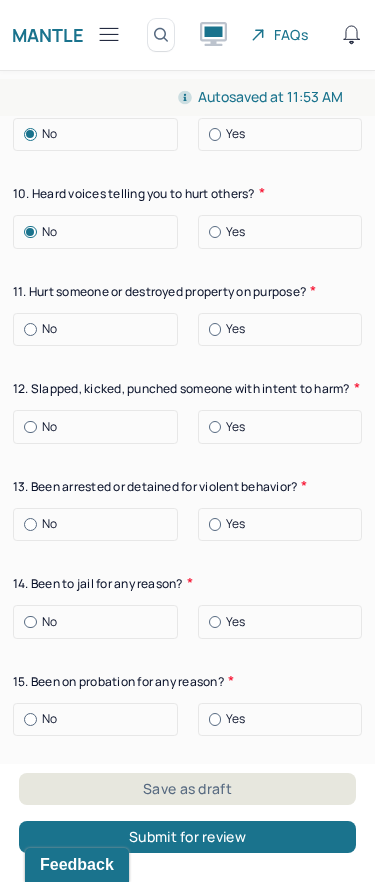 click at bounding box center [30, 330] 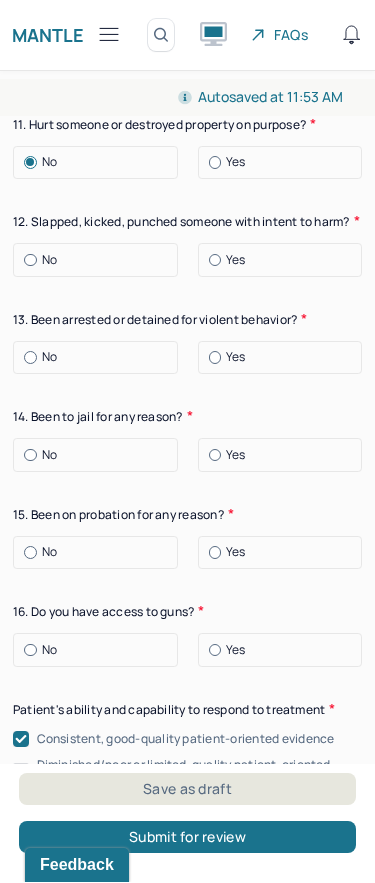 scroll, scrollTop: 4643, scrollLeft: 0, axis: vertical 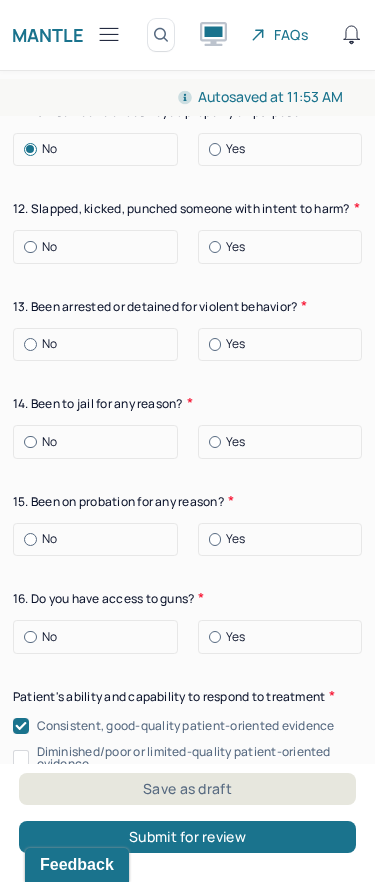 click on "No" at bounding box center [100, 248] 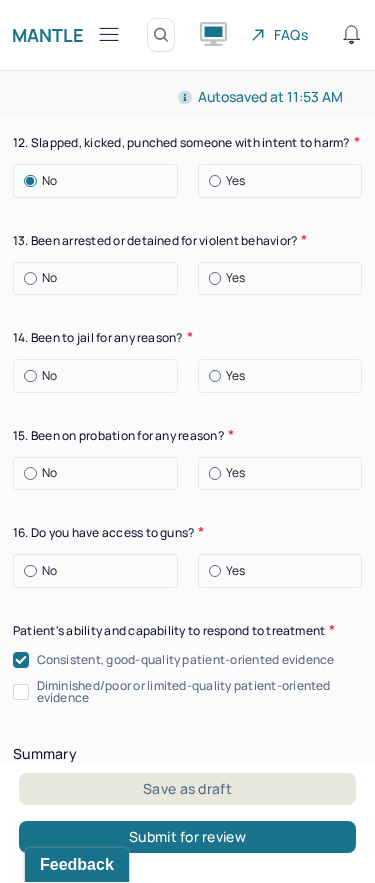 scroll, scrollTop: 4720, scrollLeft: 0, axis: vertical 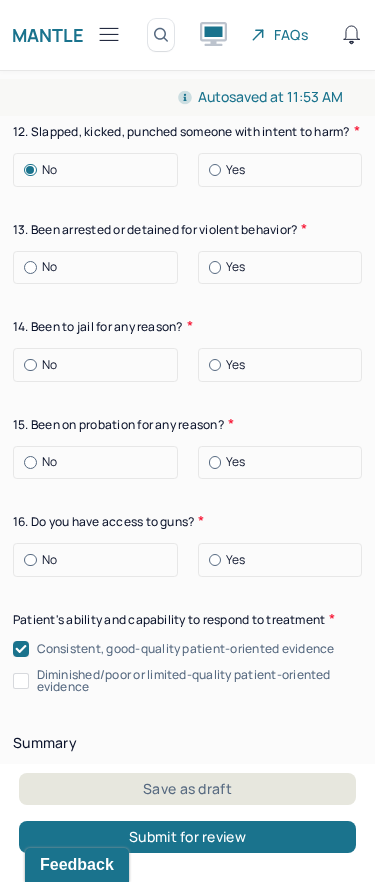 click at bounding box center (30, 268) 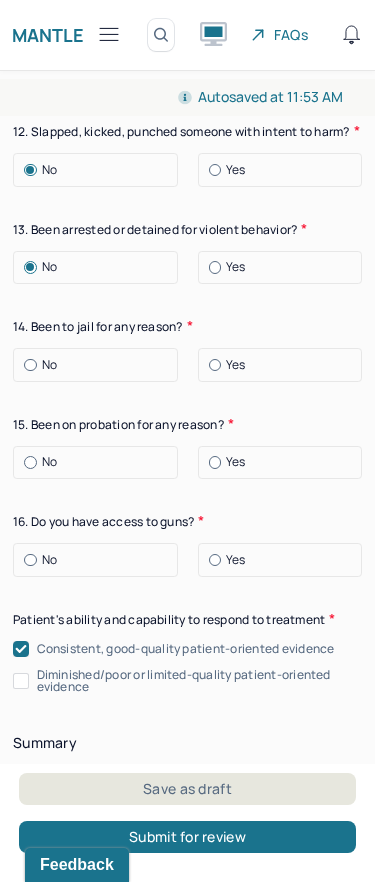 click at bounding box center (30, 366) 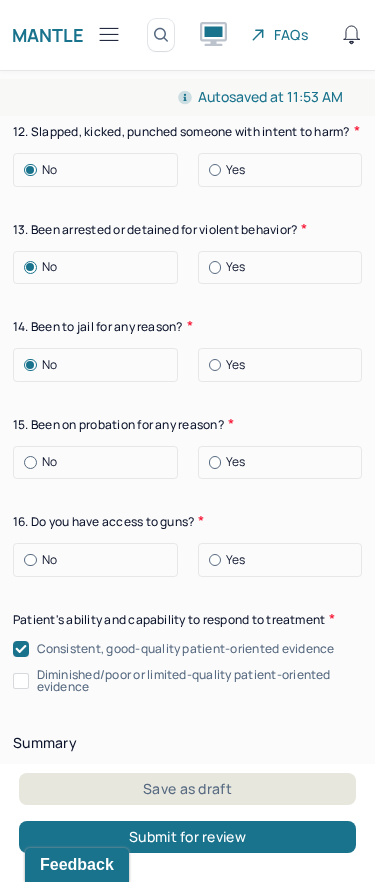 click at bounding box center [30, 463] 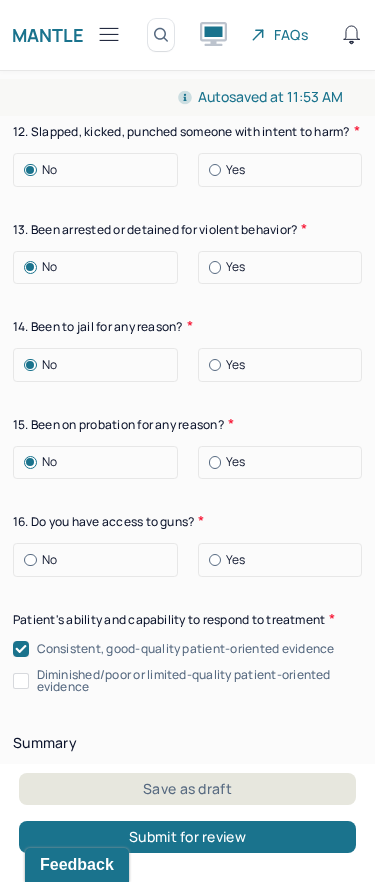 click at bounding box center (30, 561) 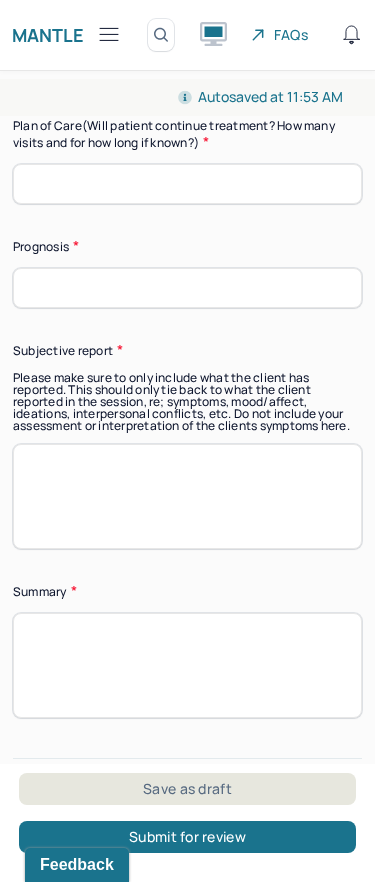 scroll, scrollTop: 7192, scrollLeft: 0, axis: vertical 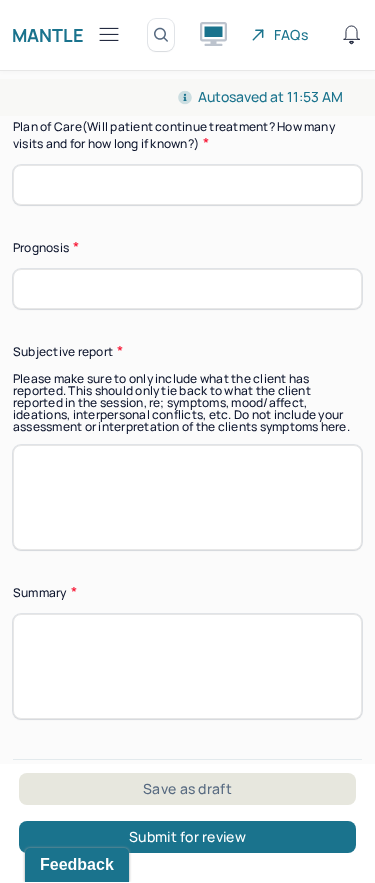 click at bounding box center (187, 498) 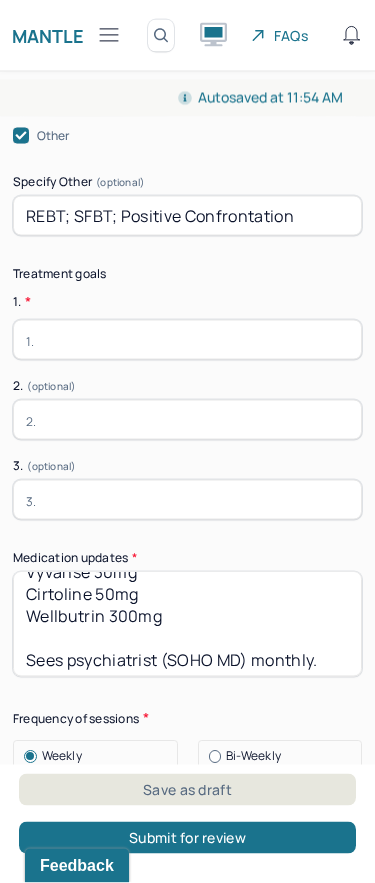 scroll, scrollTop: 6369, scrollLeft: 0, axis: vertical 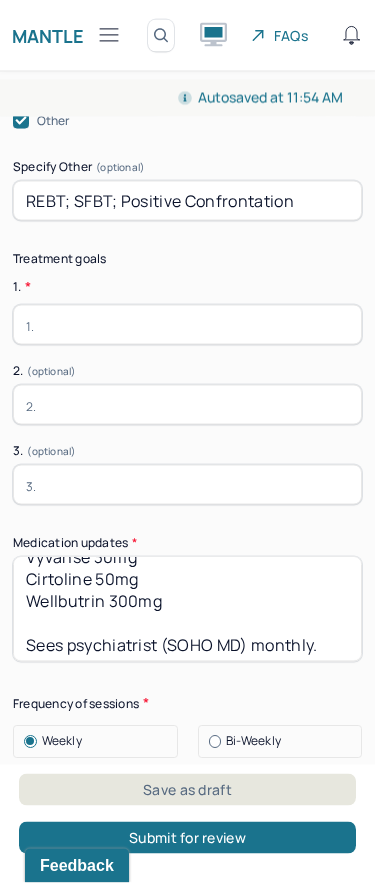 type on "Father committed suicide; brother has ideations" 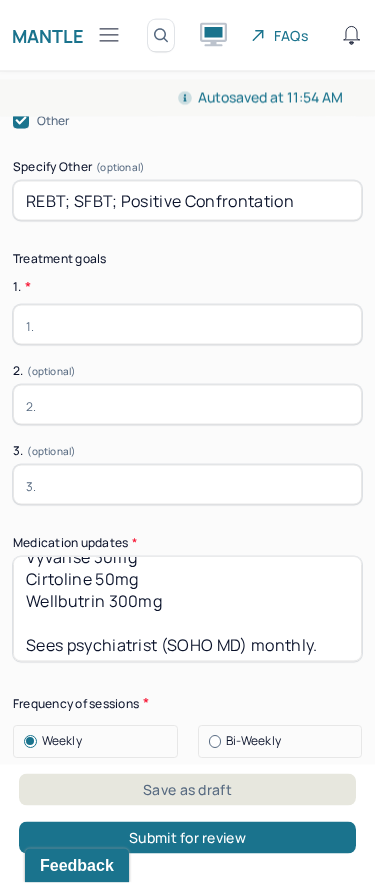drag, startPoint x: 259, startPoint y: 391, endPoint x: 259, endPoint y: 402, distance: 11 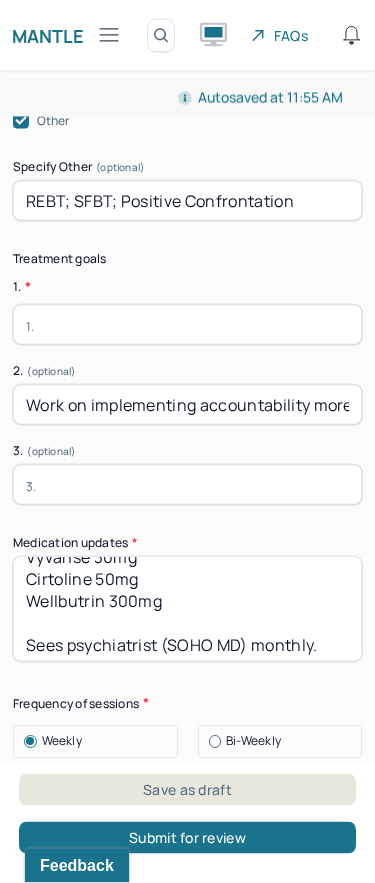 type on "Work on implementing accountability more." 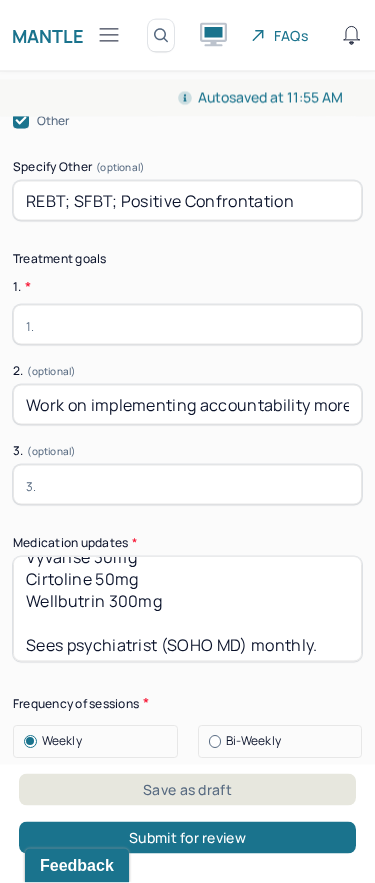 paste on "Learn strategies and tools to feel more stable and self-confident." 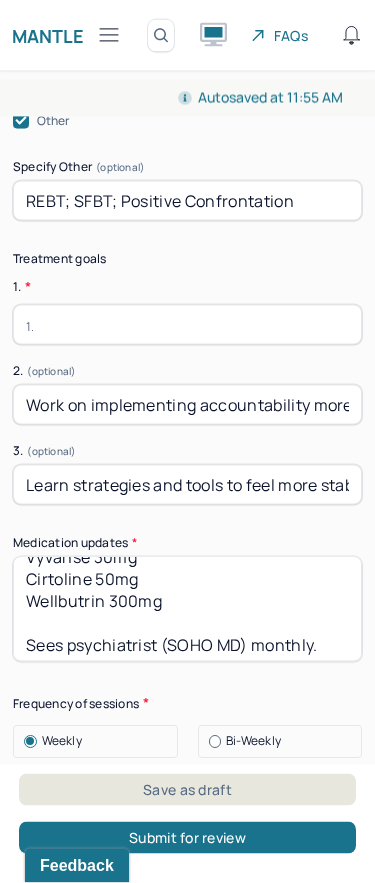 type on "Learn strategies and tools to feel more stable and self-confident." 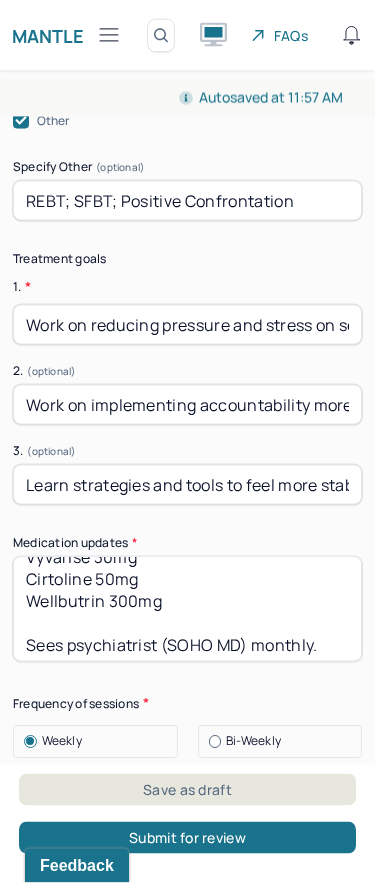 type on "Work on reducing pressure and stress on self to better manage decision making and task management." 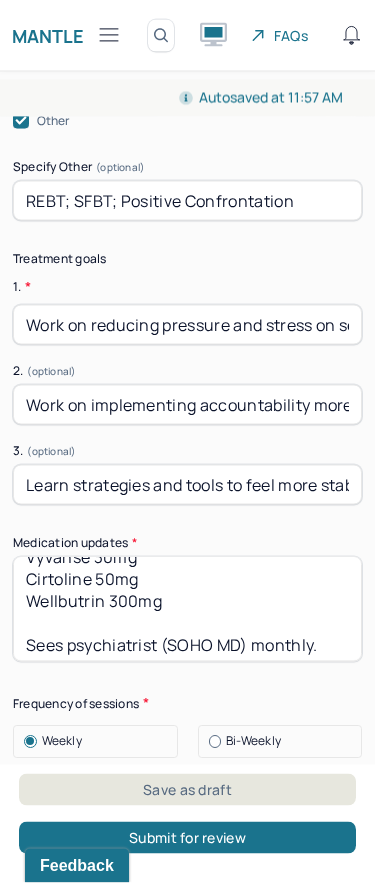 click on "Learn strategies and tools to feel more stable and self-confident." at bounding box center [187, 485] 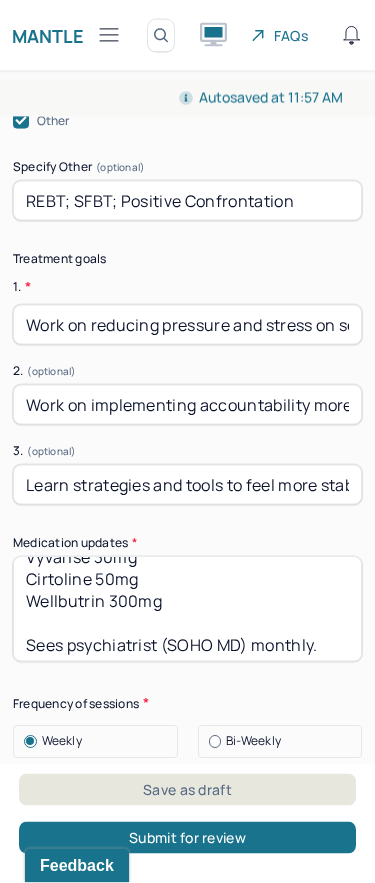 click on "Work on implementing accountability more." at bounding box center [187, 405] 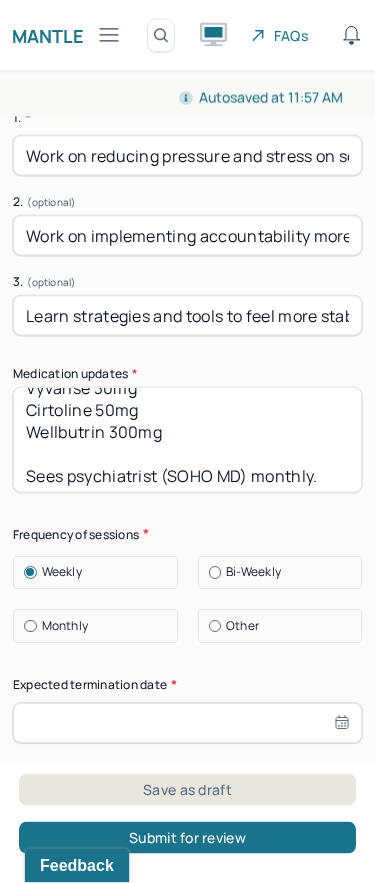 scroll, scrollTop: 6541, scrollLeft: 0, axis: vertical 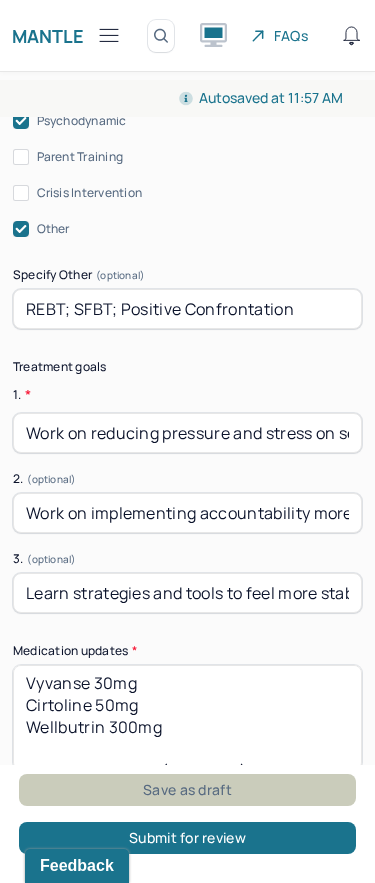 click on "Save as draft" at bounding box center [187, 790] 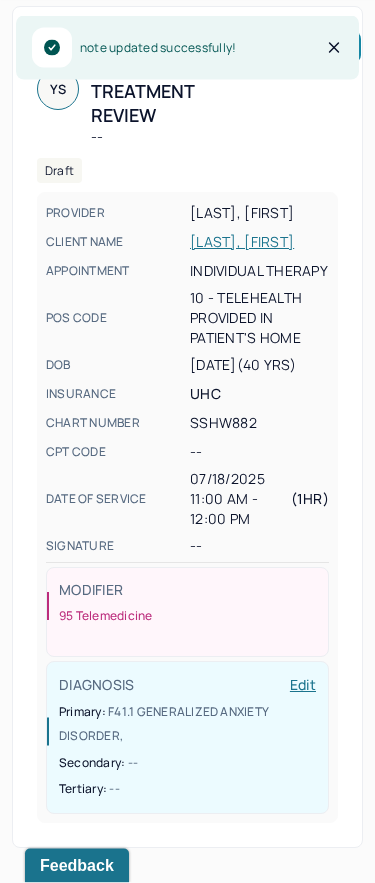 click 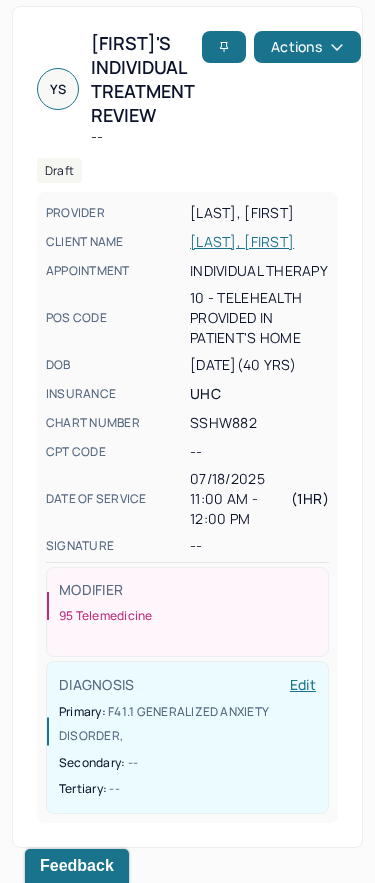 scroll, scrollTop: 0, scrollLeft: 0, axis: both 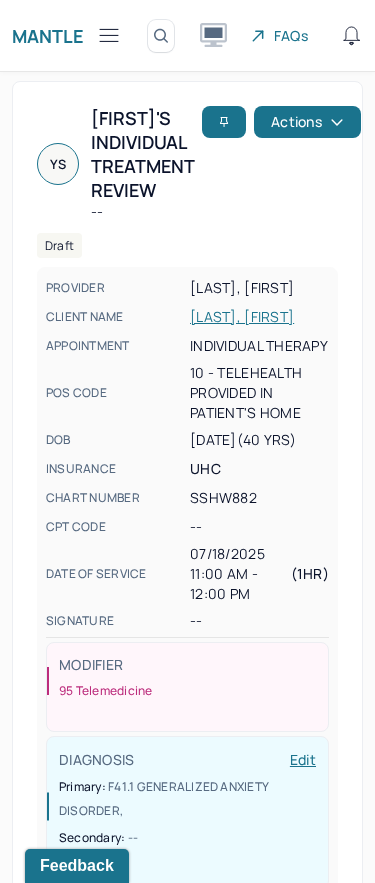 click 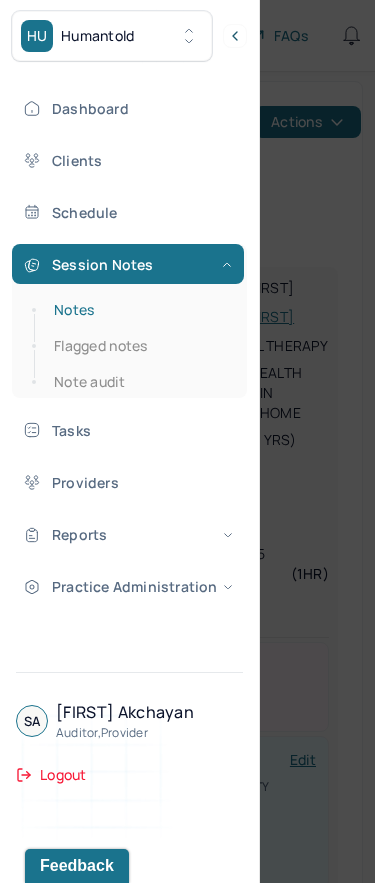 click on "Notes" at bounding box center (139, 310) 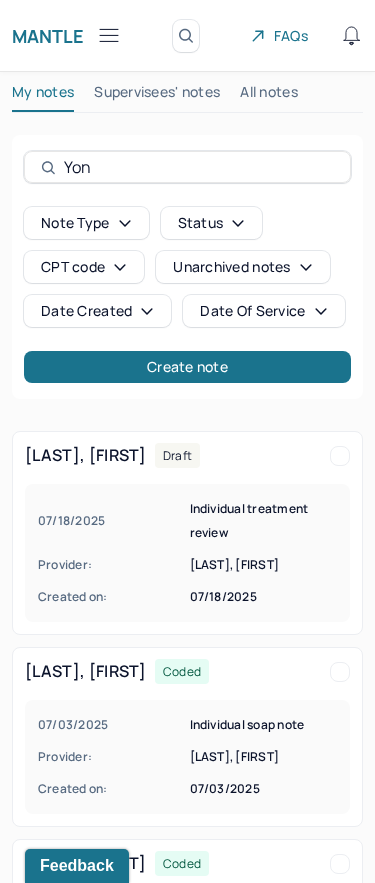 click on "Yon" at bounding box center (199, 167) 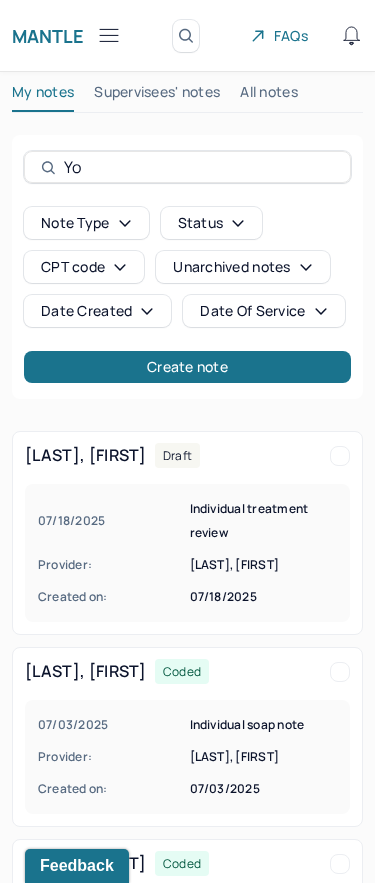 type on "Y" 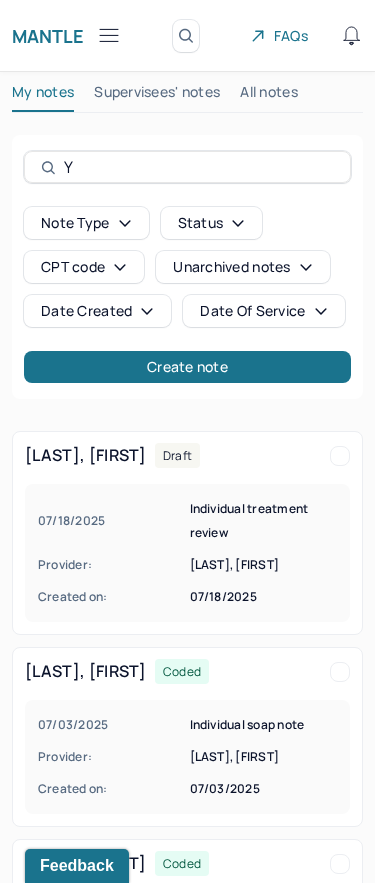 type 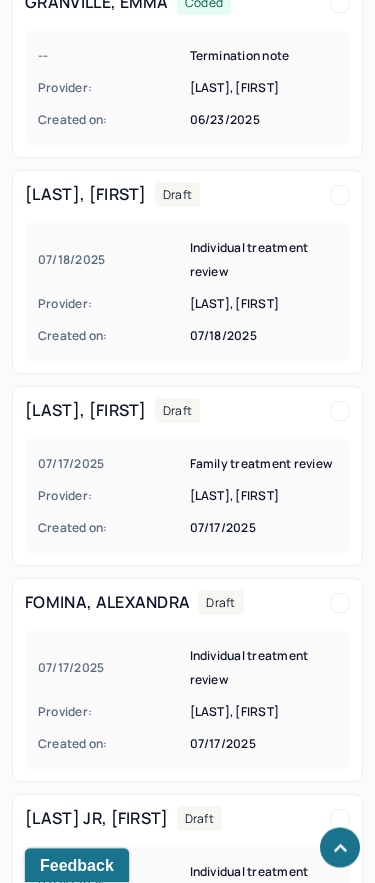 scroll, scrollTop: 2181, scrollLeft: 0, axis: vertical 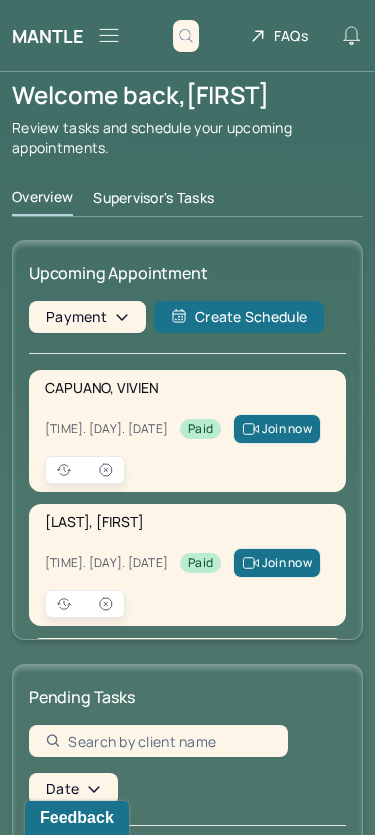 click 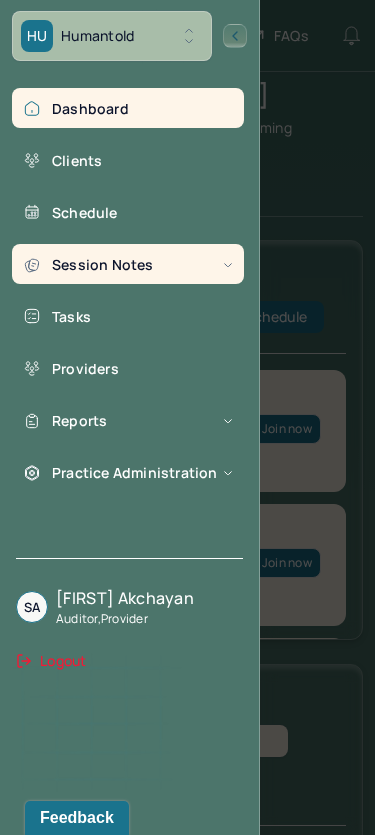click on "Session Notes" at bounding box center (128, 264) 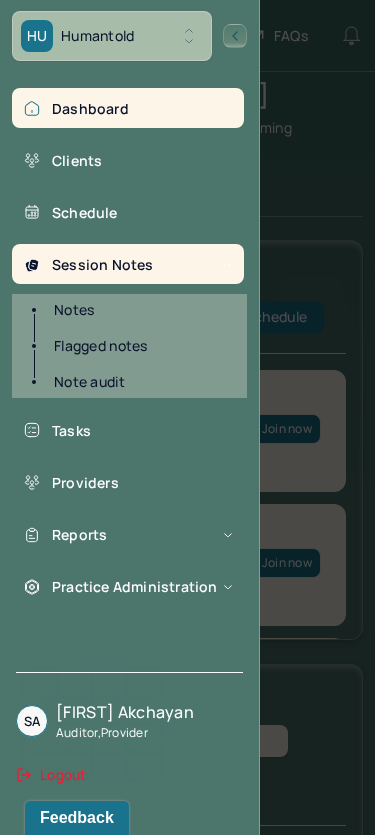 click on "Notes" at bounding box center [139, 310] 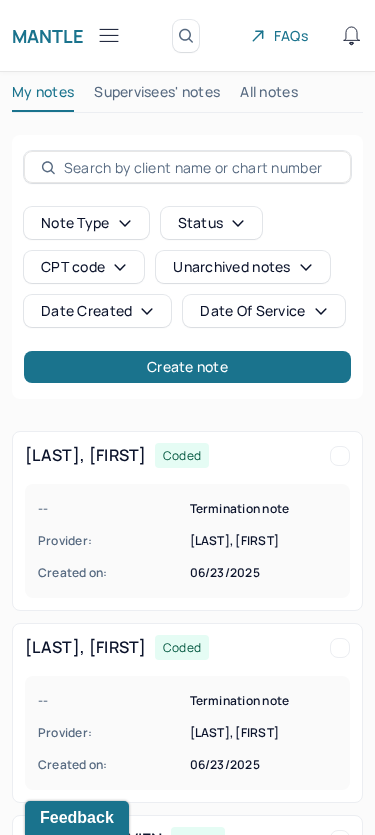 click at bounding box center [199, 167] 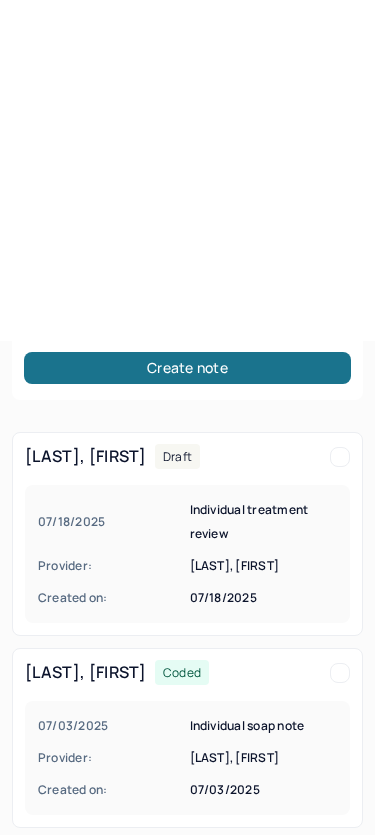 scroll, scrollTop: 342, scrollLeft: 0, axis: vertical 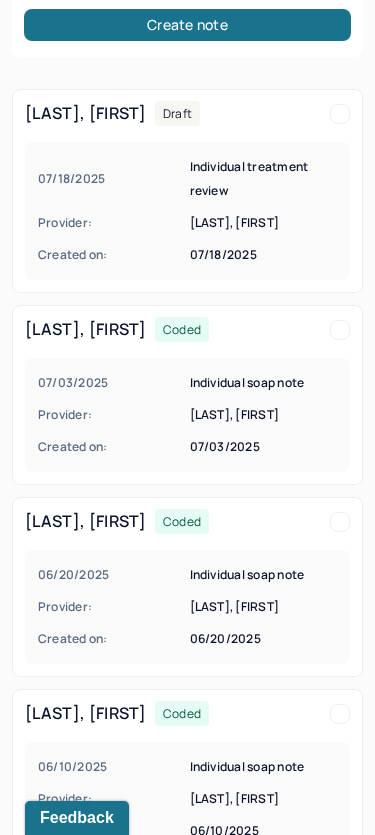 type on "Yon" 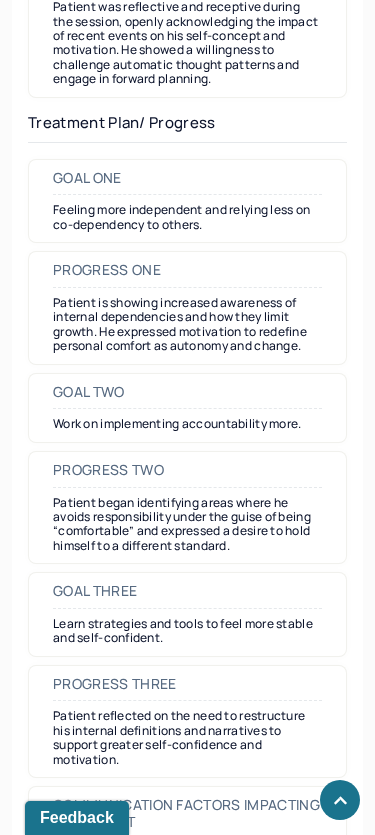 scroll, scrollTop: 3868, scrollLeft: 0, axis: vertical 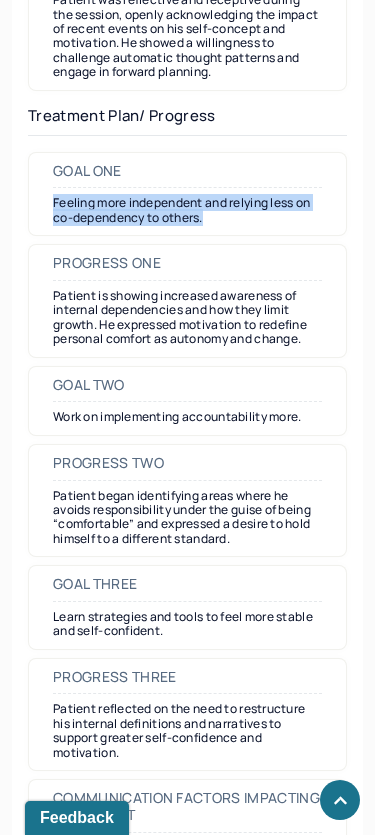 drag, startPoint x: 213, startPoint y: 258, endPoint x: 41, endPoint y: 241, distance: 172.83807 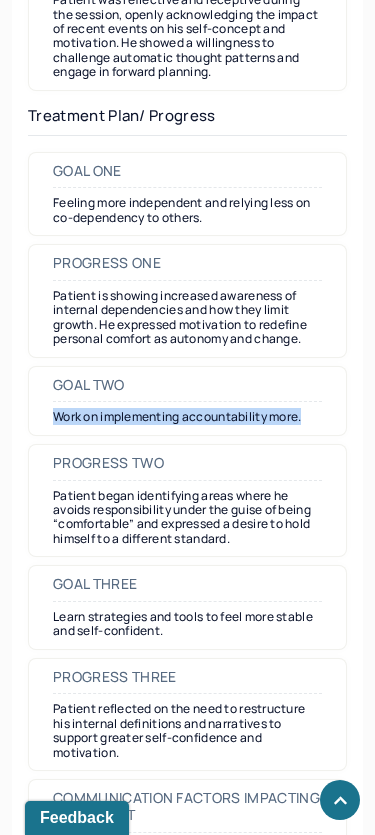drag, startPoint x: 309, startPoint y: 454, endPoint x: 47, endPoint y: 470, distance: 262.4881 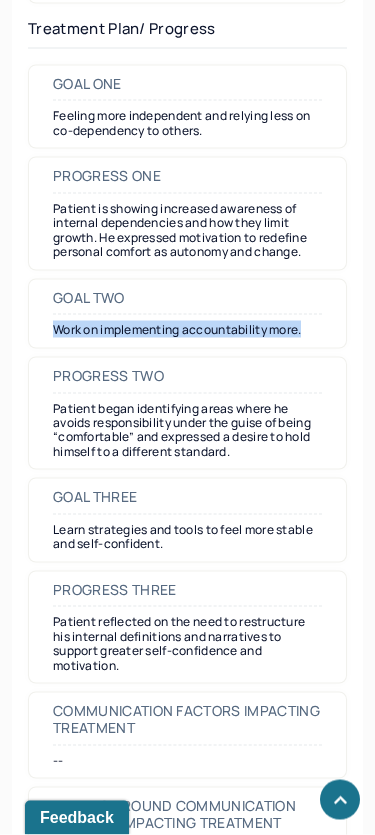copy on "Work on implementing accountability more." 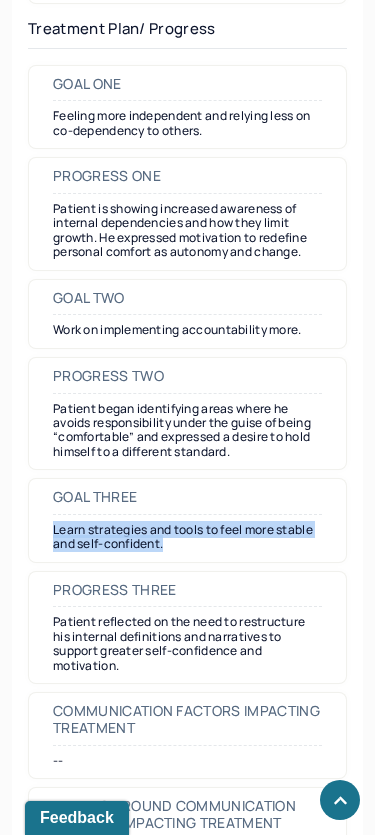 drag, startPoint x: 204, startPoint y: 578, endPoint x: 36, endPoint y: 550, distance: 170.31735 